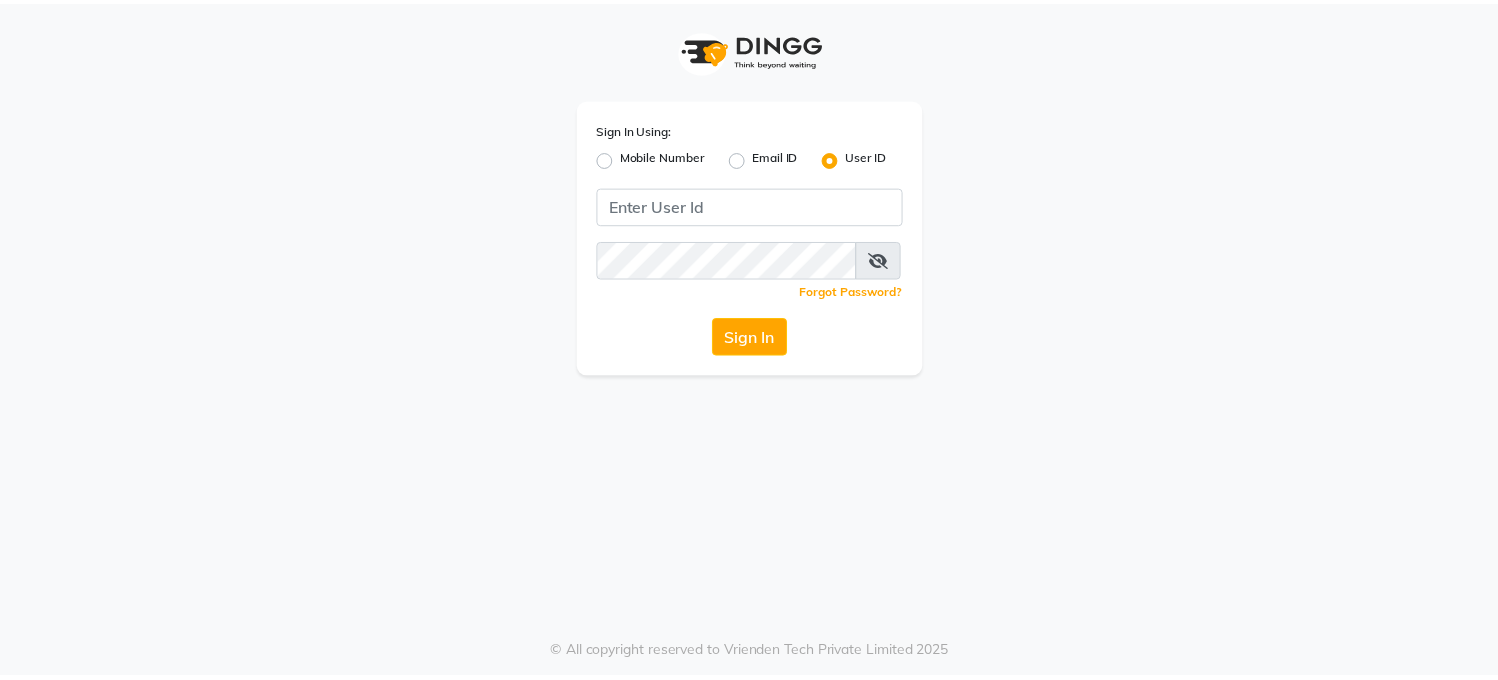 scroll, scrollTop: 0, scrollLeft: 0, axis: both 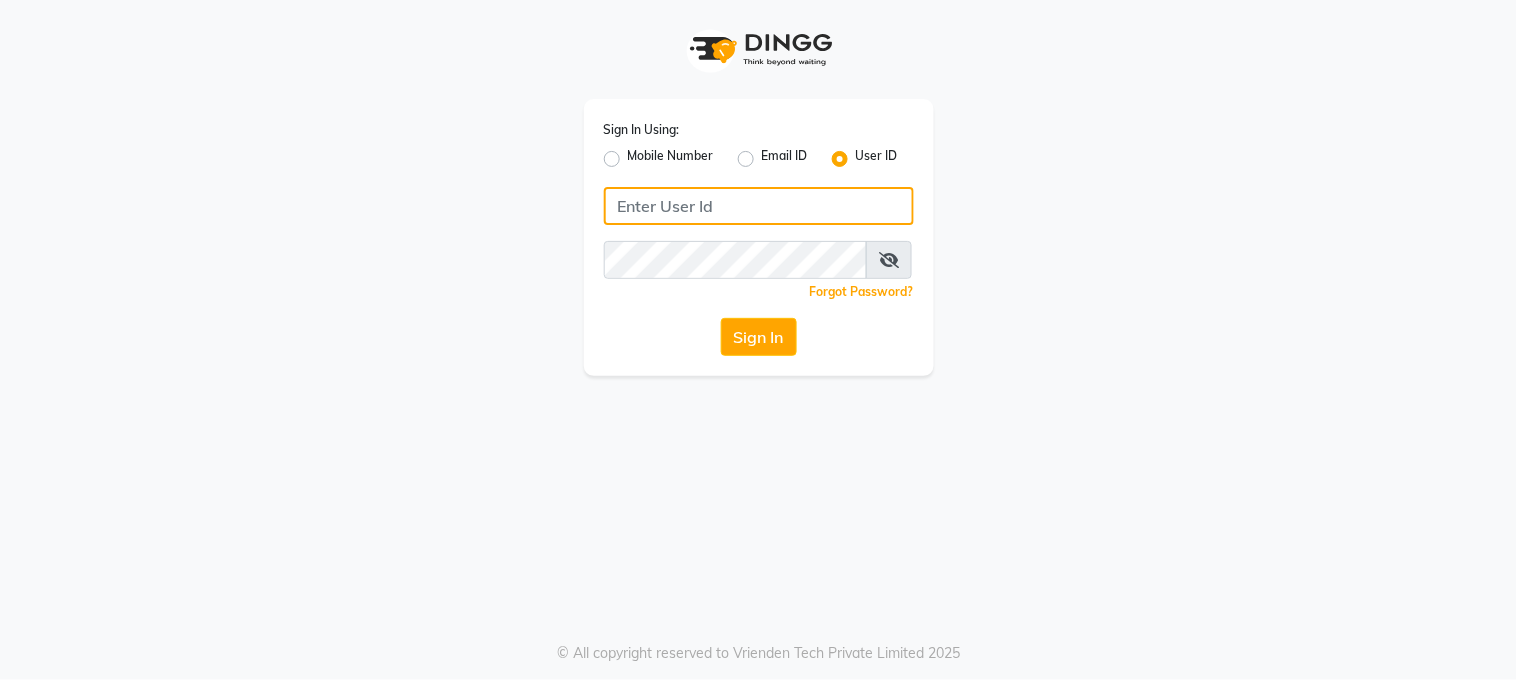 click 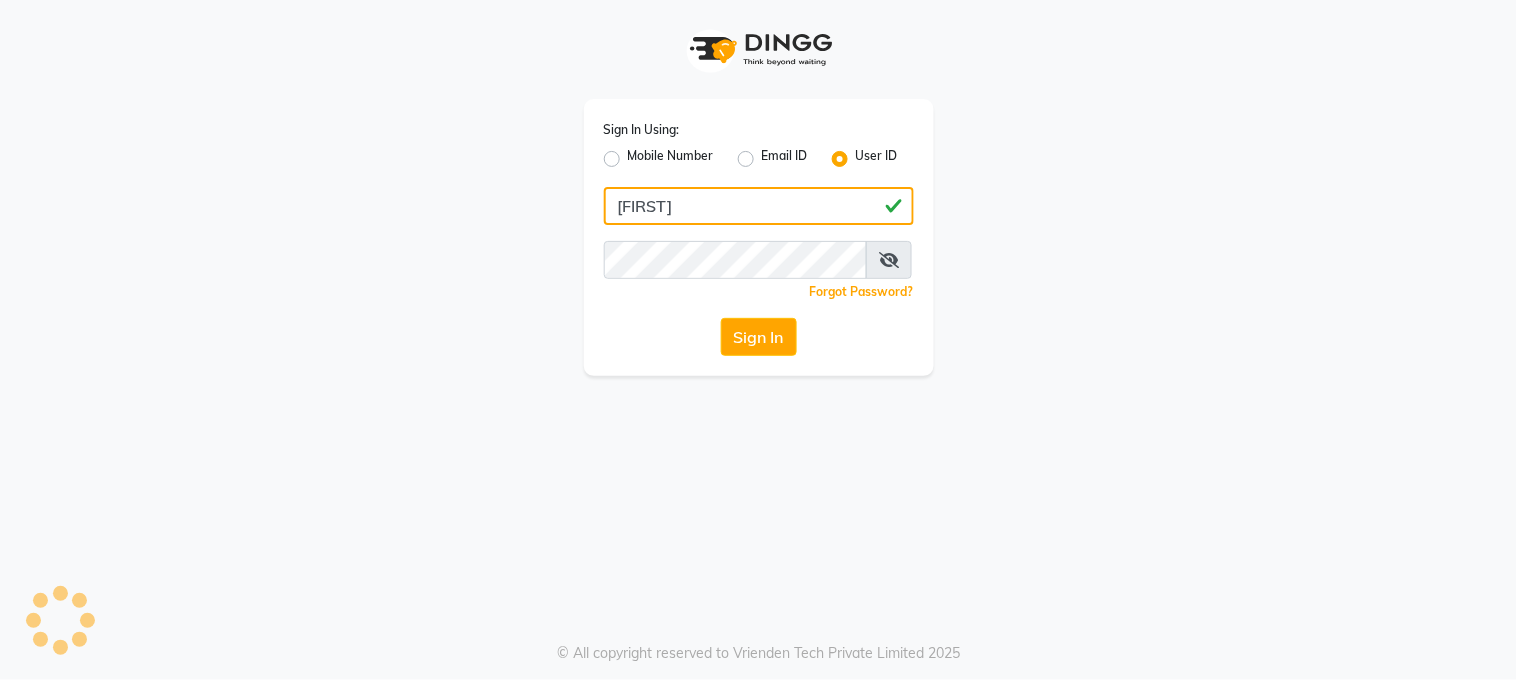 type on "[FIRST]" 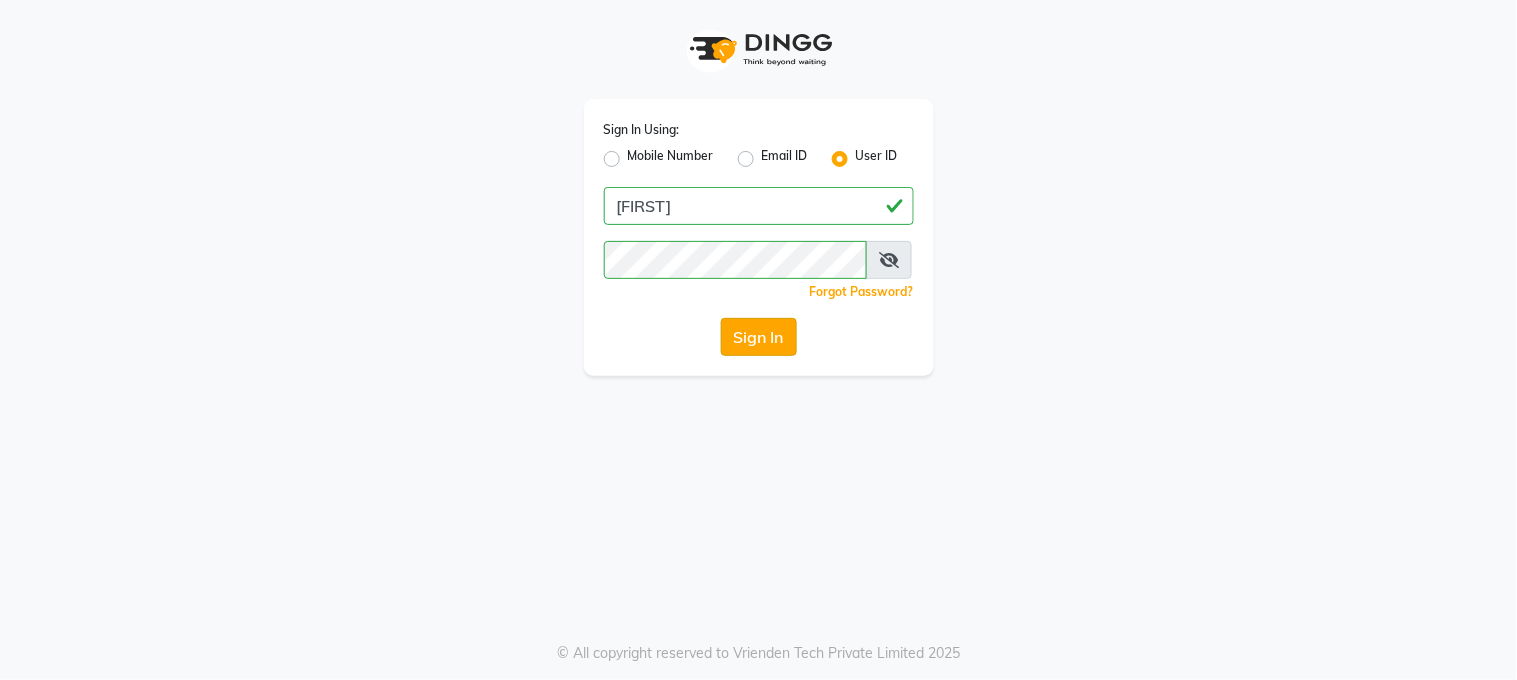 click on "Sign In" 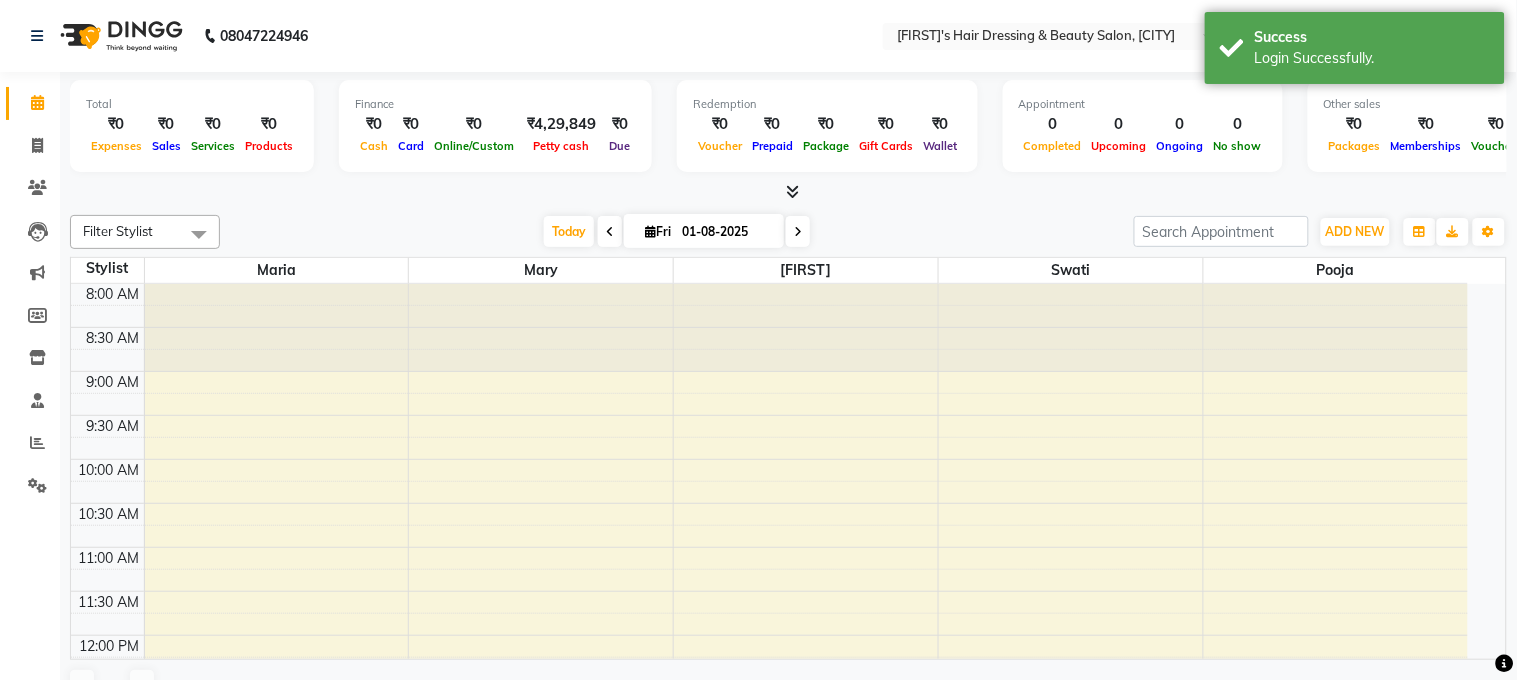 select on "en" 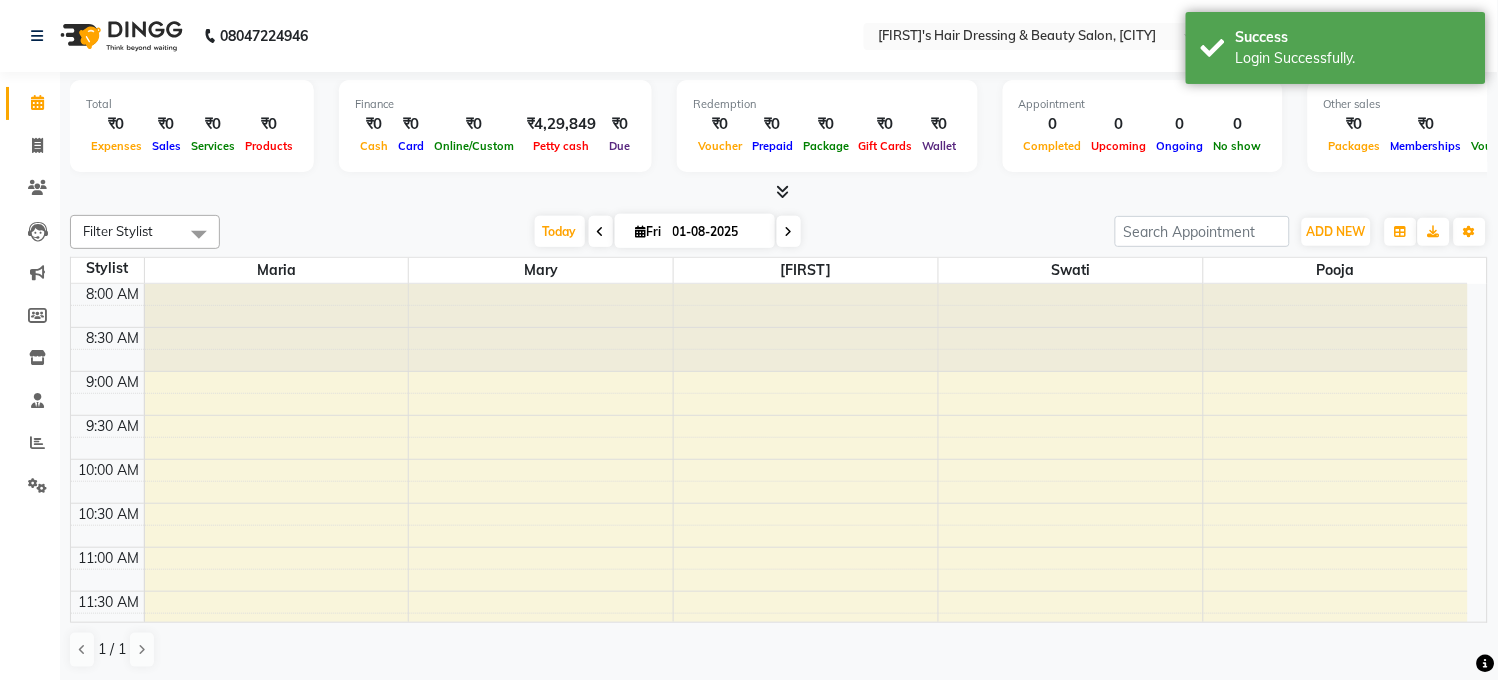 scroll, scrollTop: 0, scrollLeft: 0, axis: both 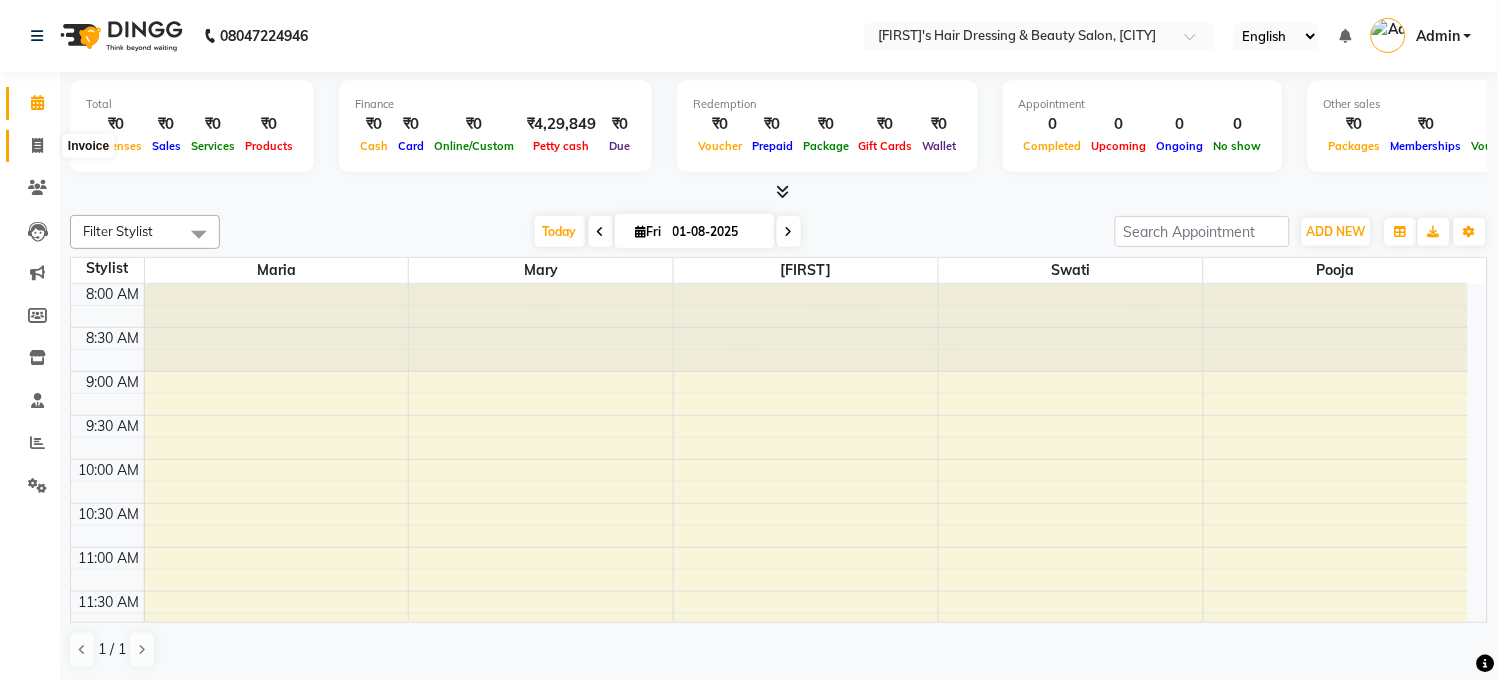 click 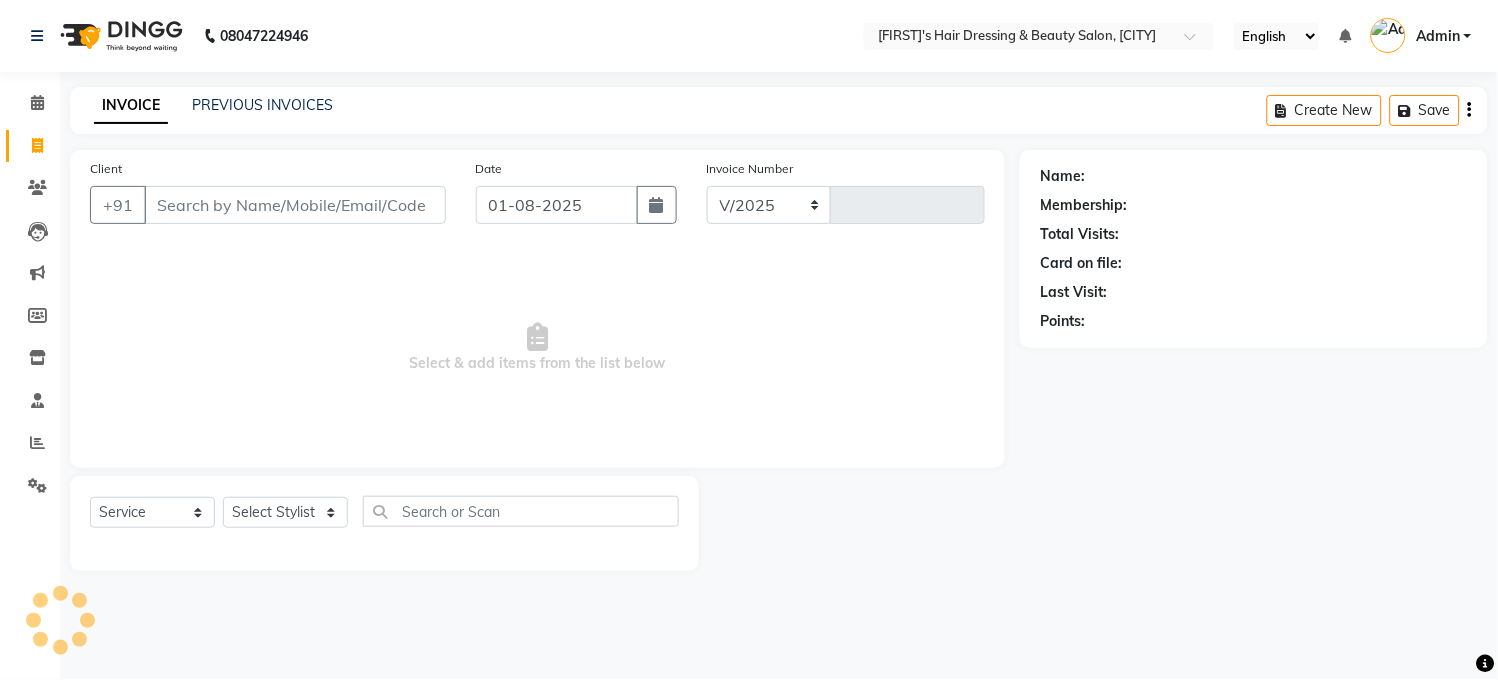 select on "4981" 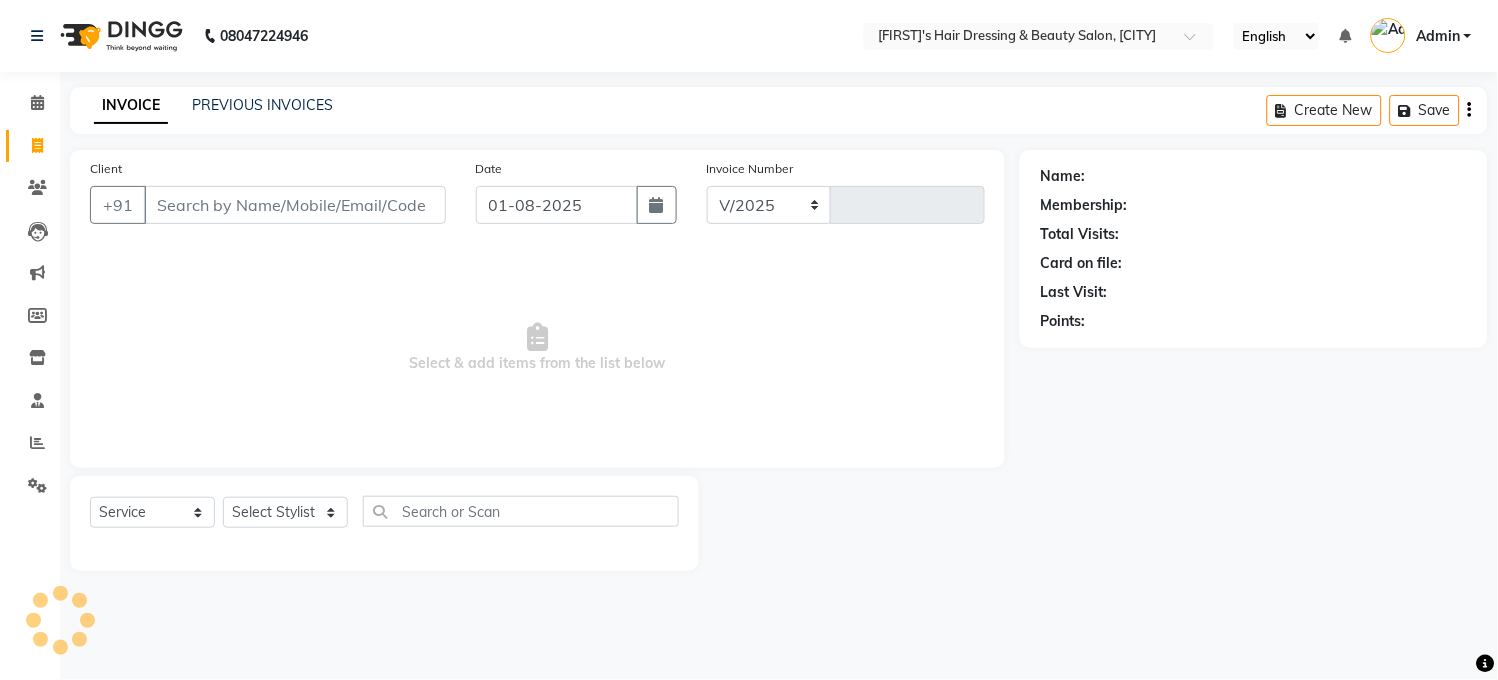 type on "0143" 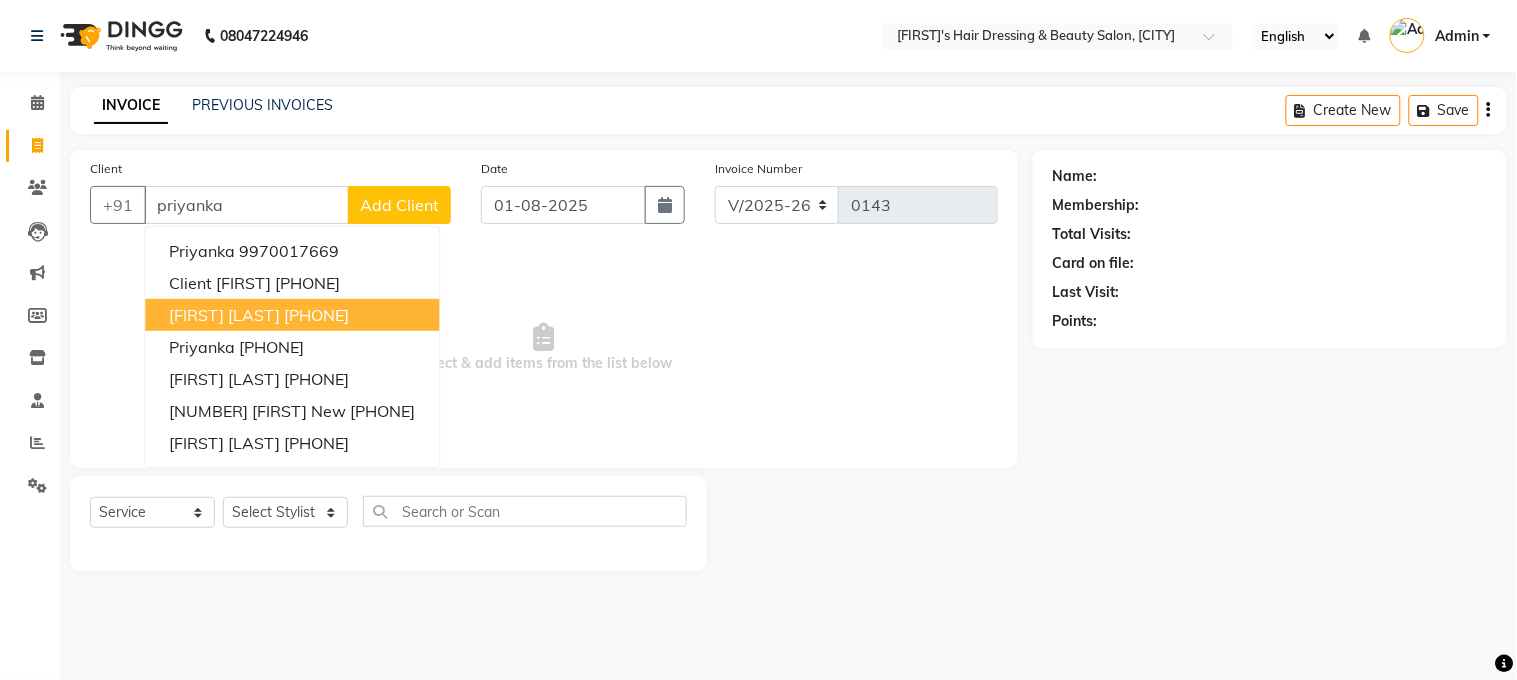 click on "[FIRST] [LAST]" at bounding box center (224, 315) 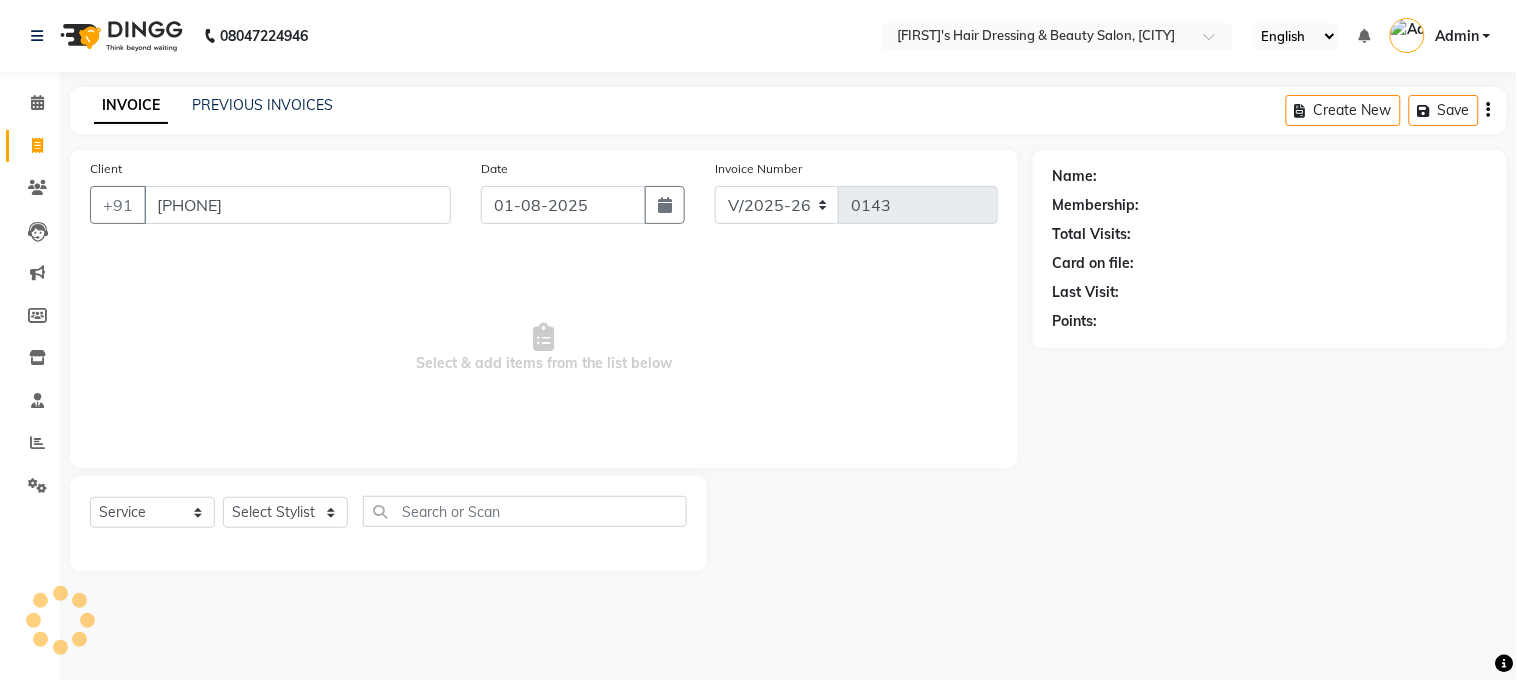 type on "[PHONE]" 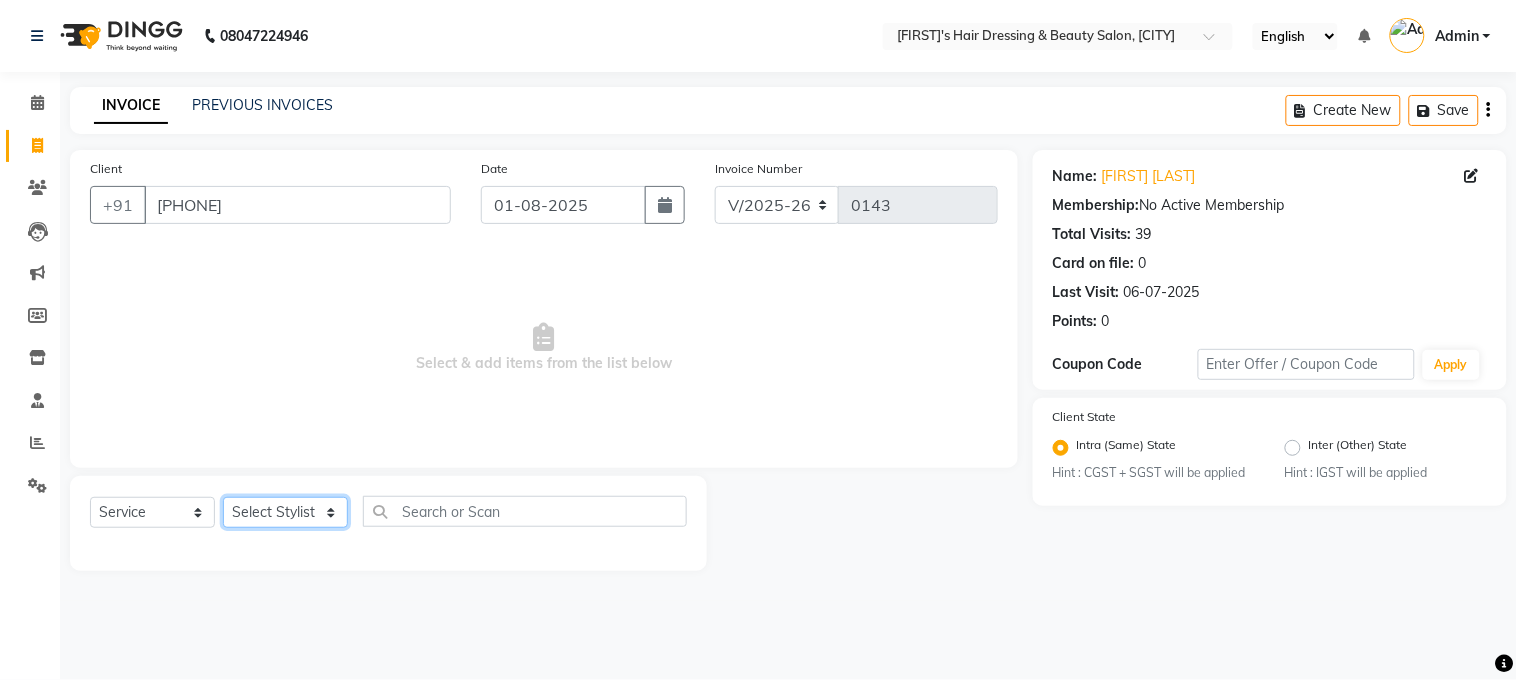 click on "Select Stylist Maria Mary pooja ruffina swati" 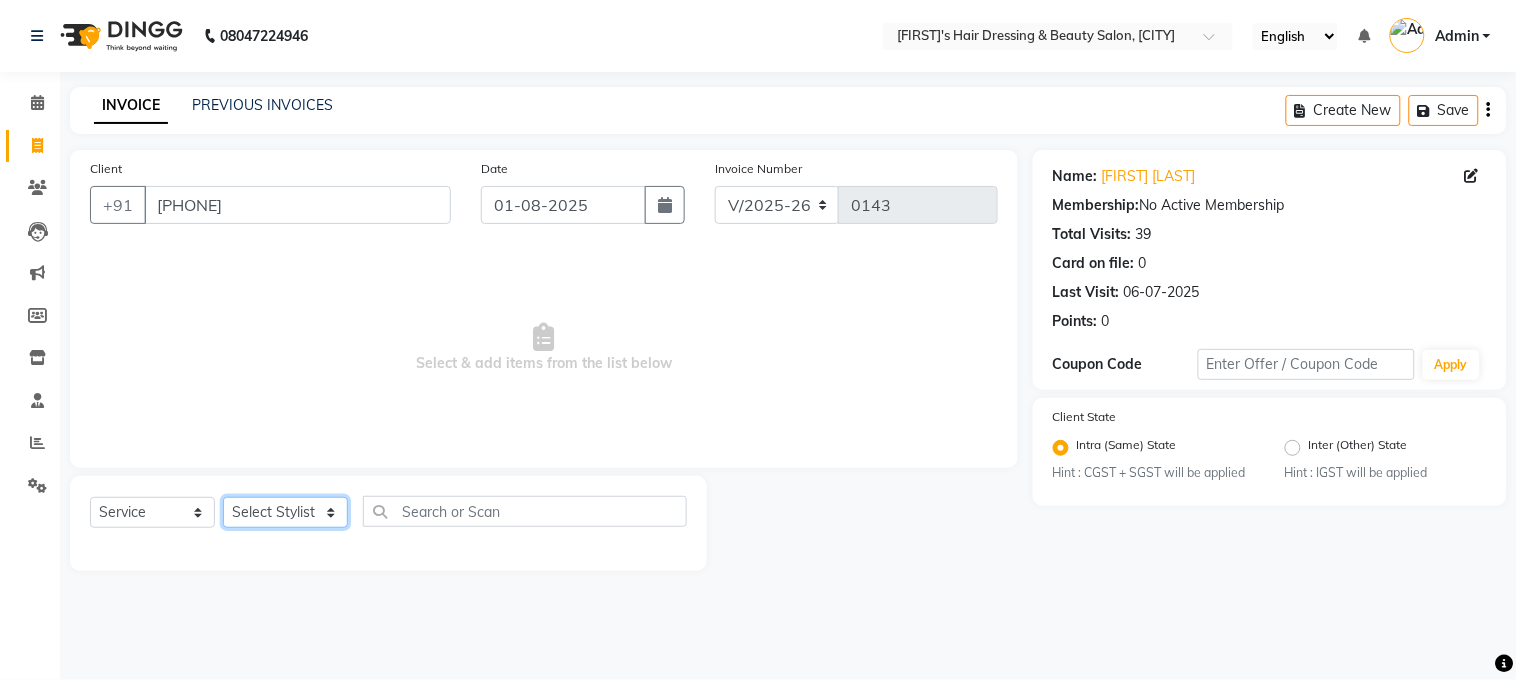 select on "32958" 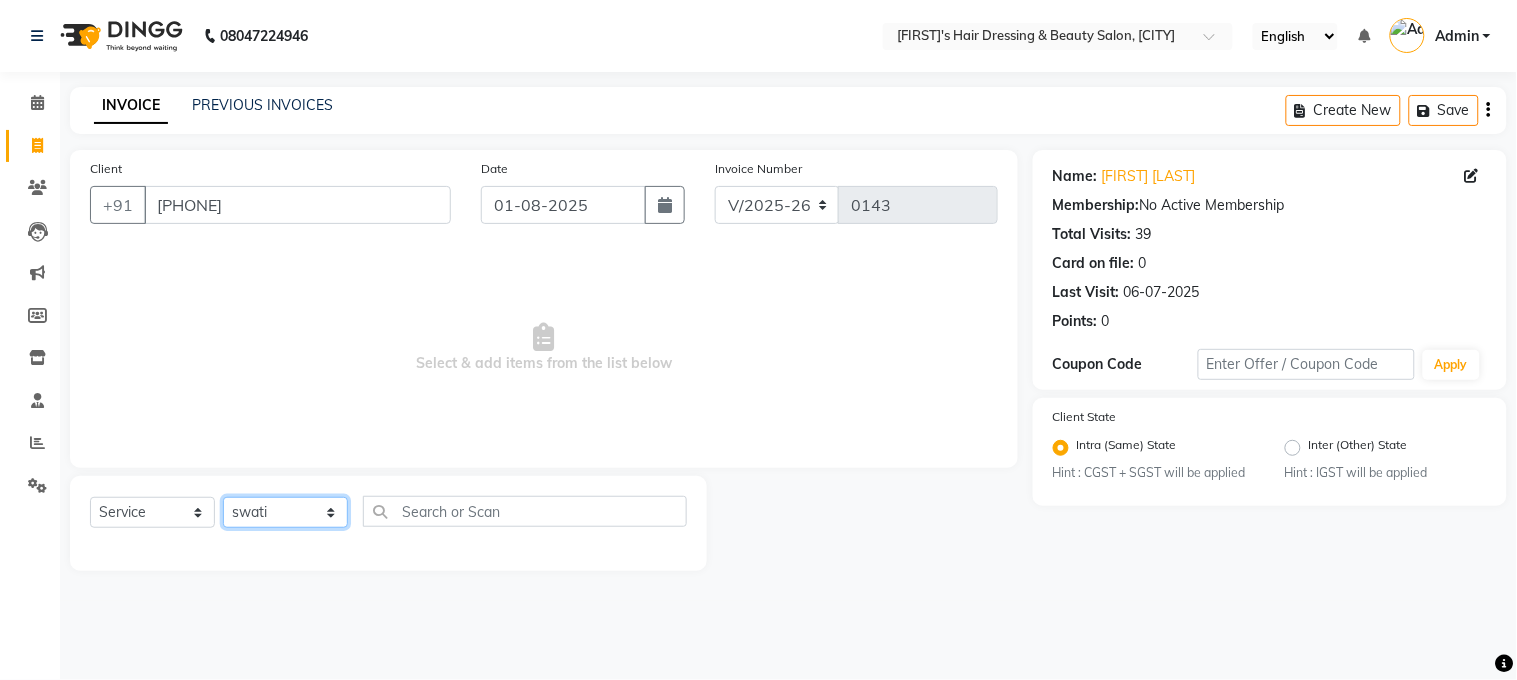 click on "Select Stylist Maria Mary pooja ruffina swati" 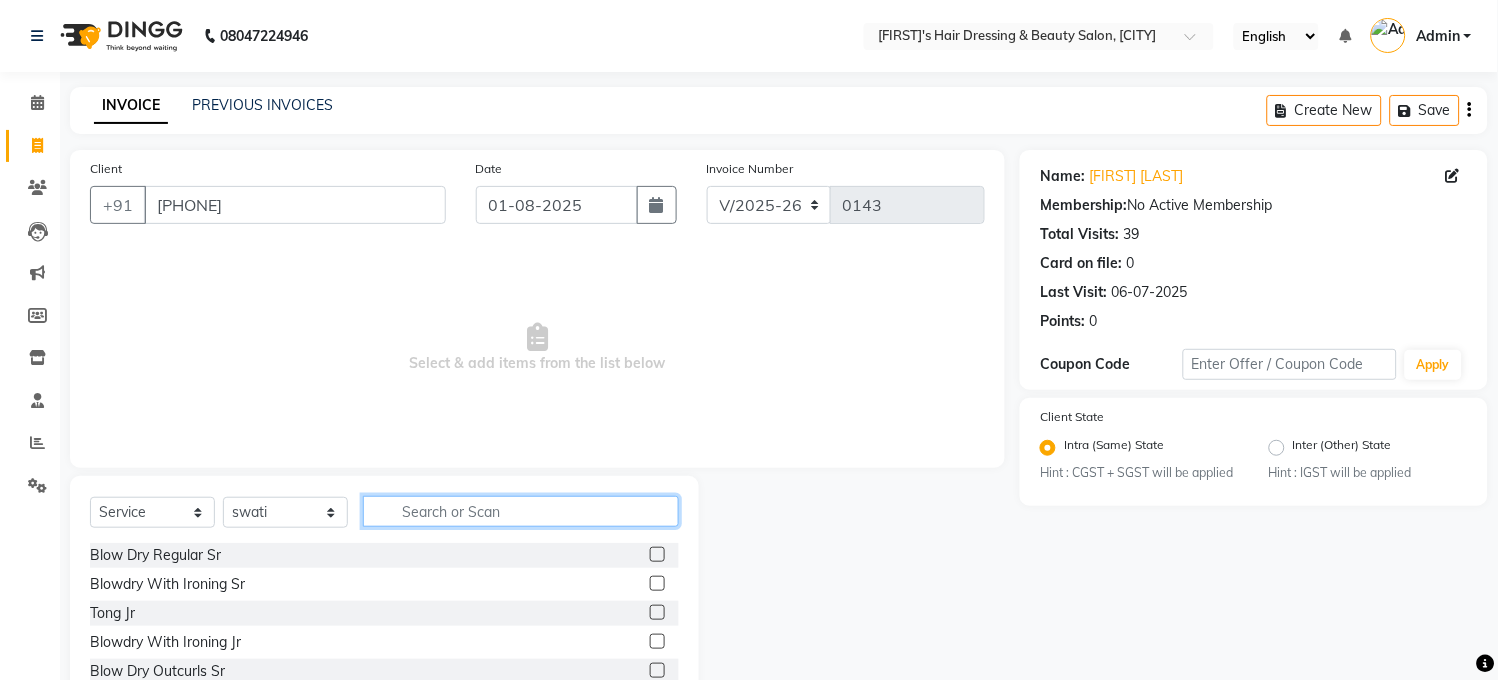 click 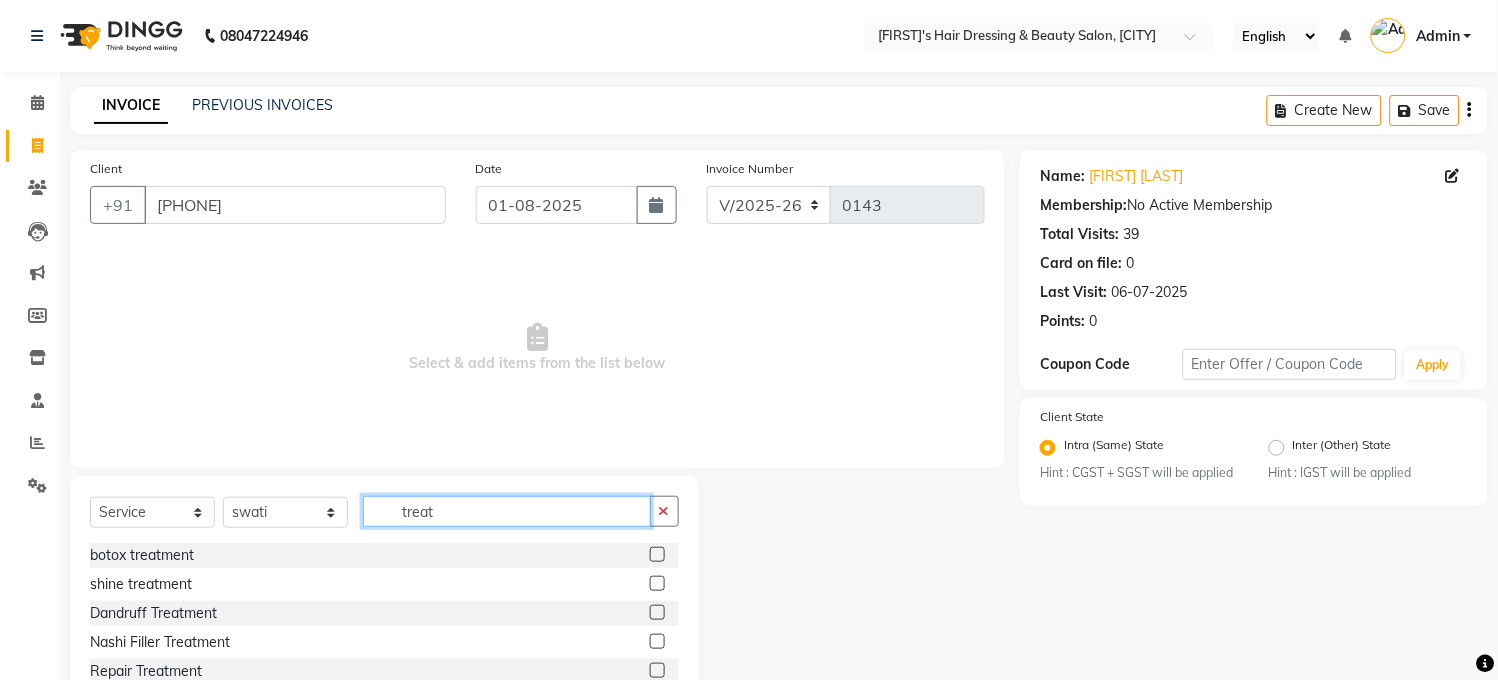 scroll, scrollTop: 121, scrollLeft: 0, axis: vertical 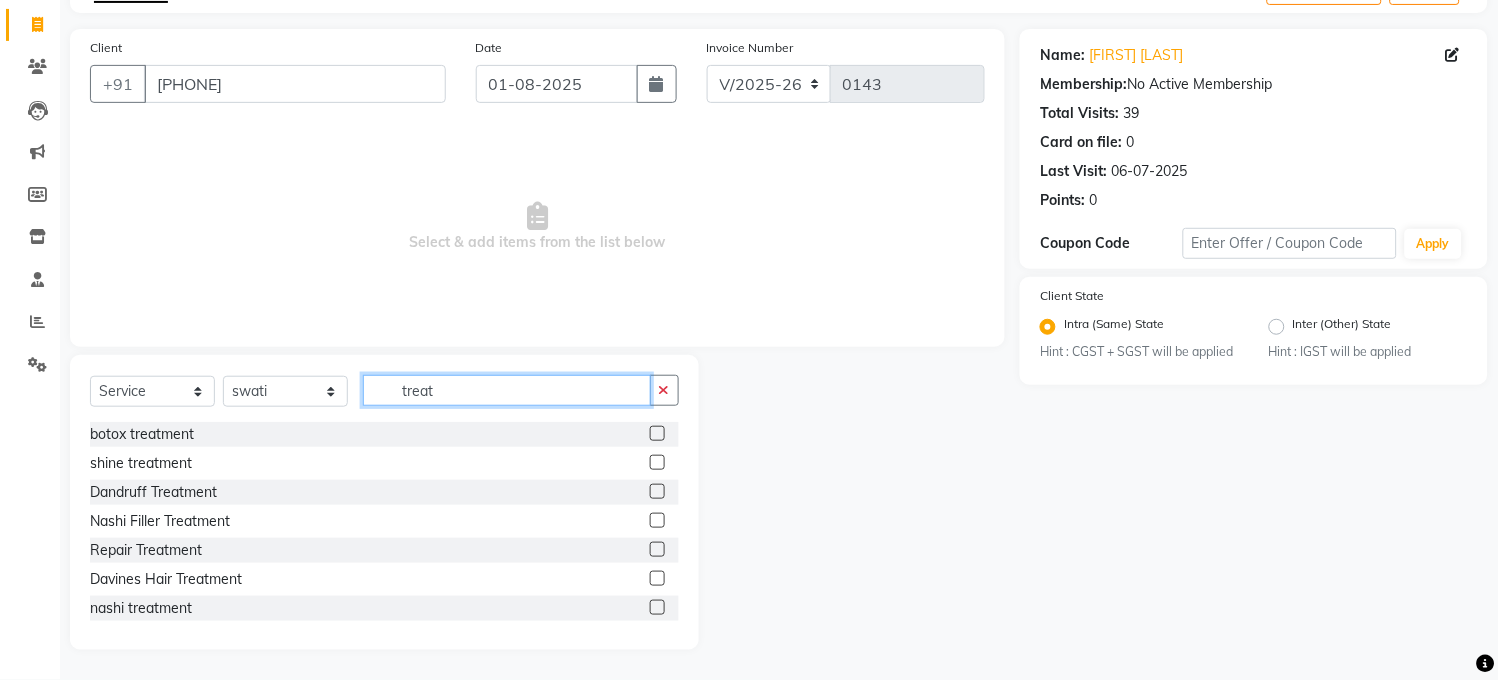 click on "treat" 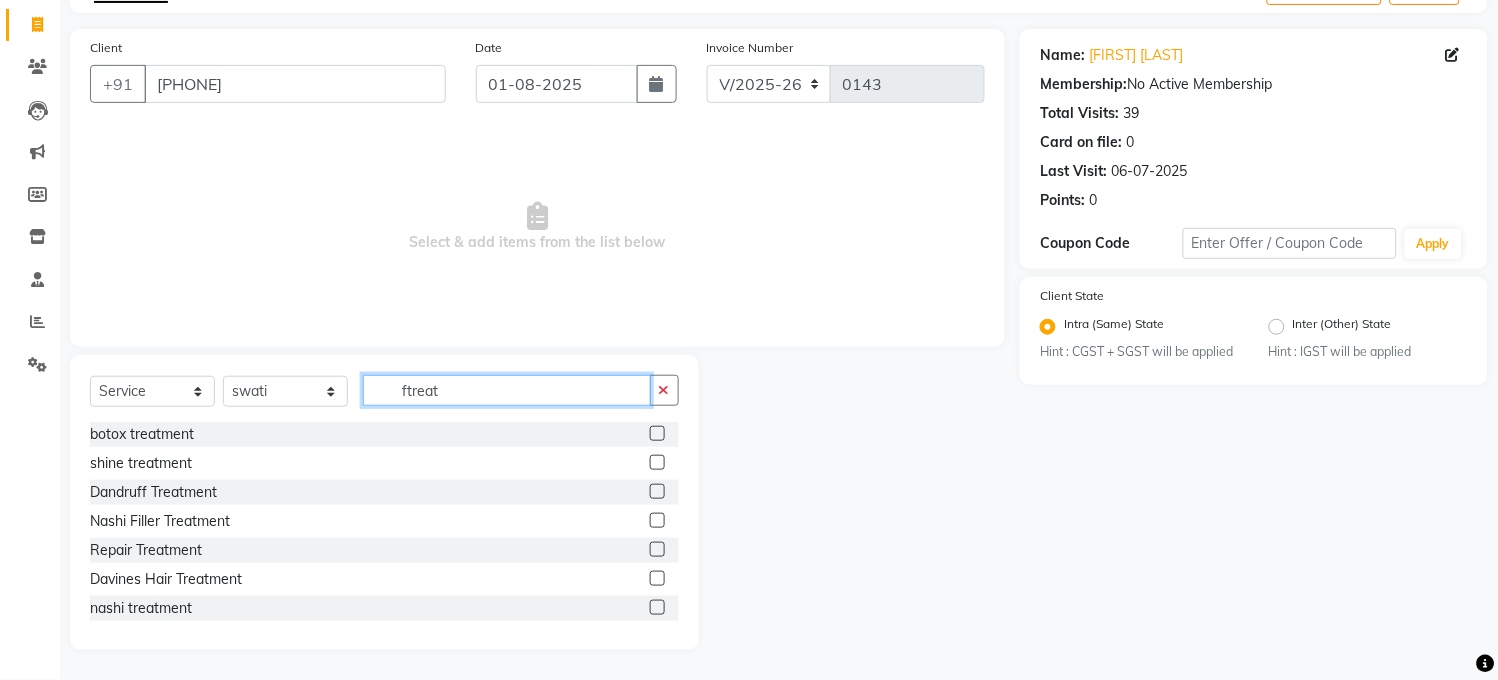 scroll, scrollTop: 0, scrollLeft: 0, axis: both 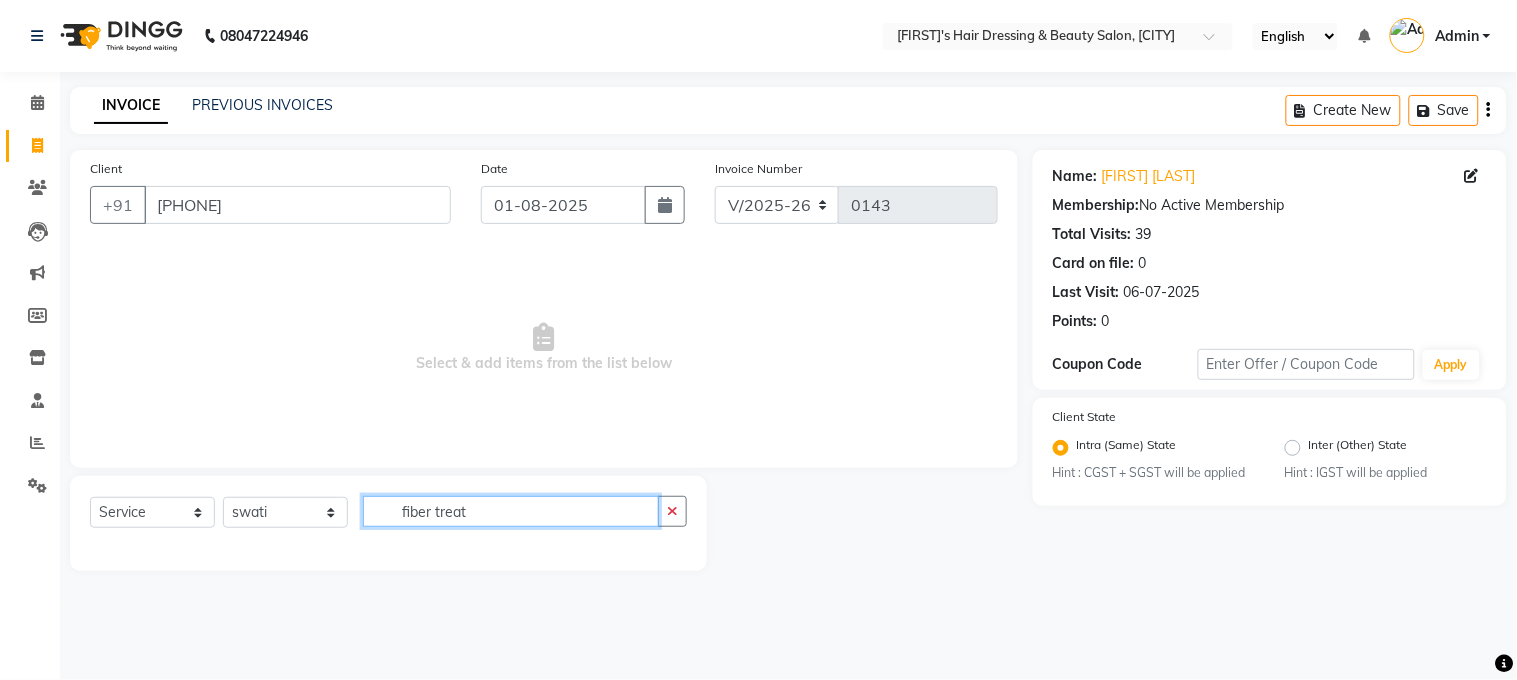 click on "fiber treat" 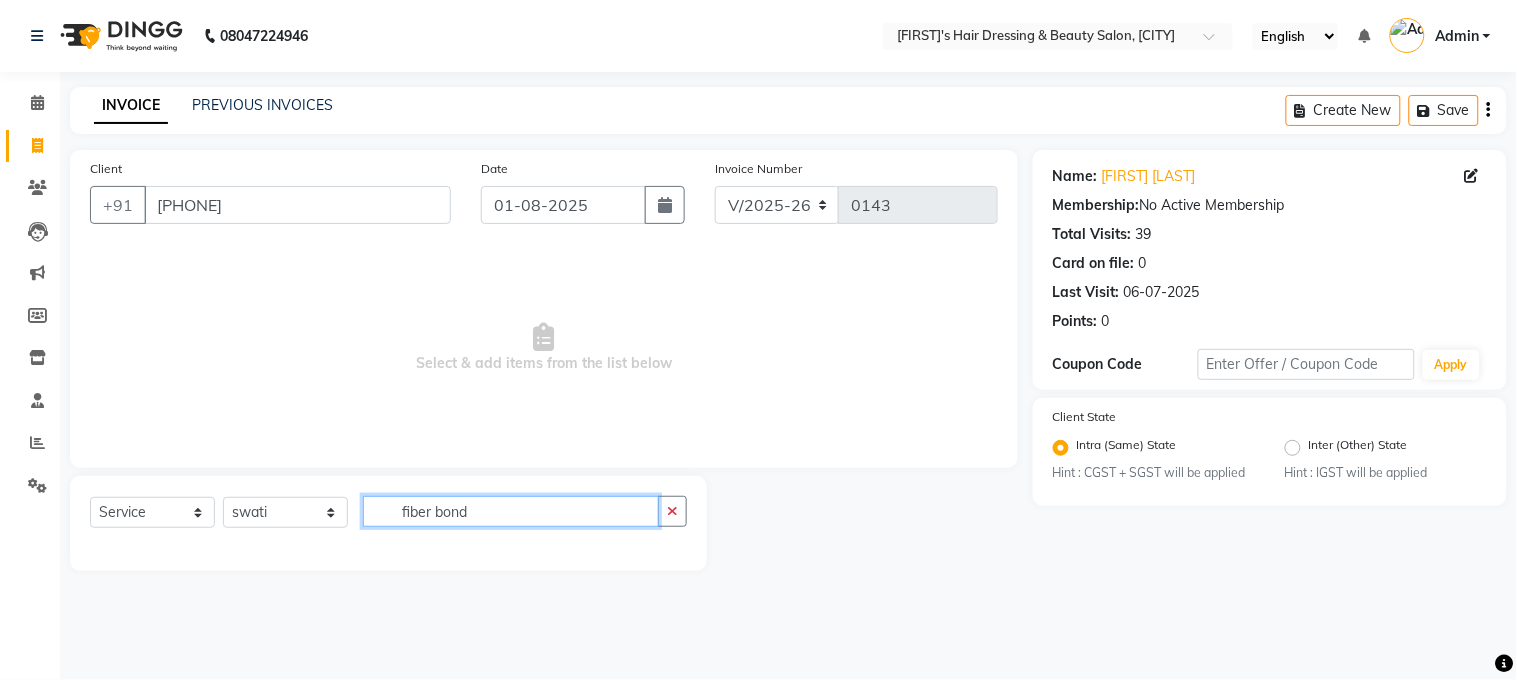 click on "fiber bond" 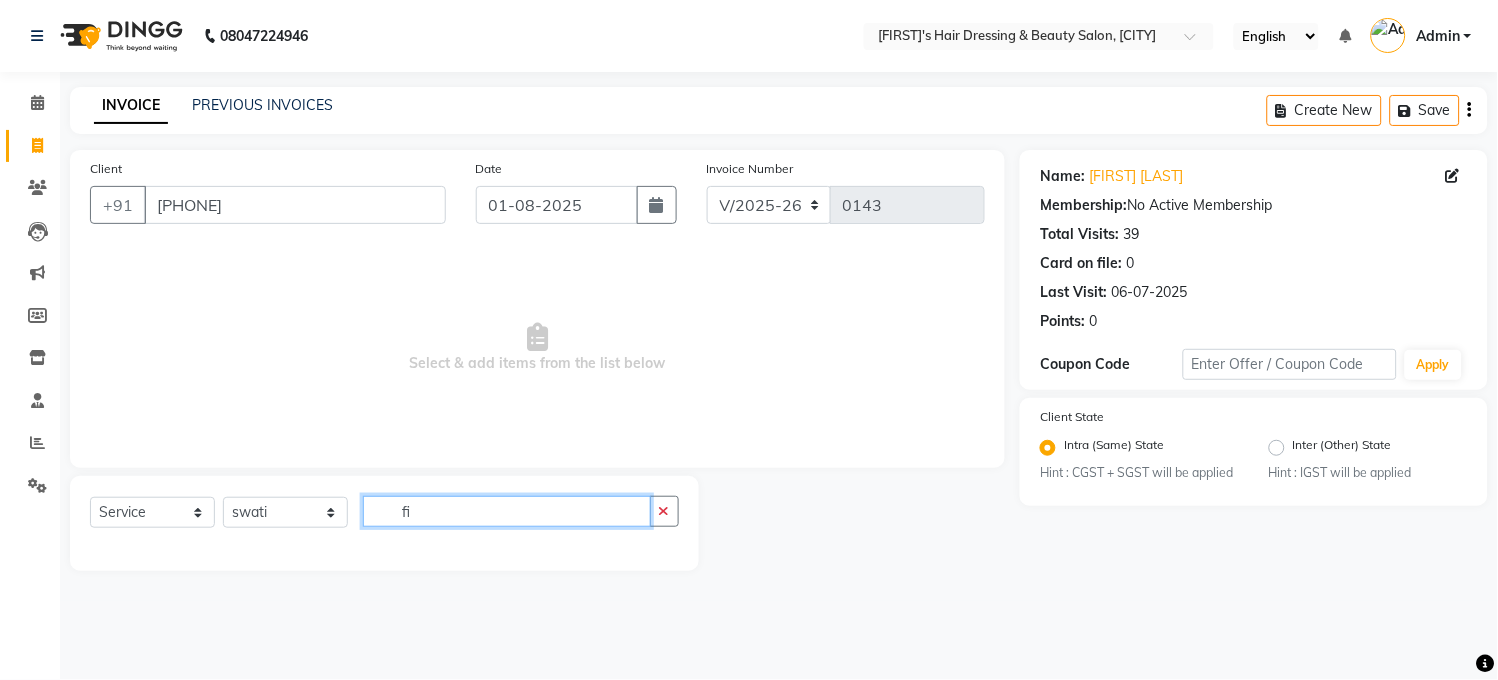 type on "f" 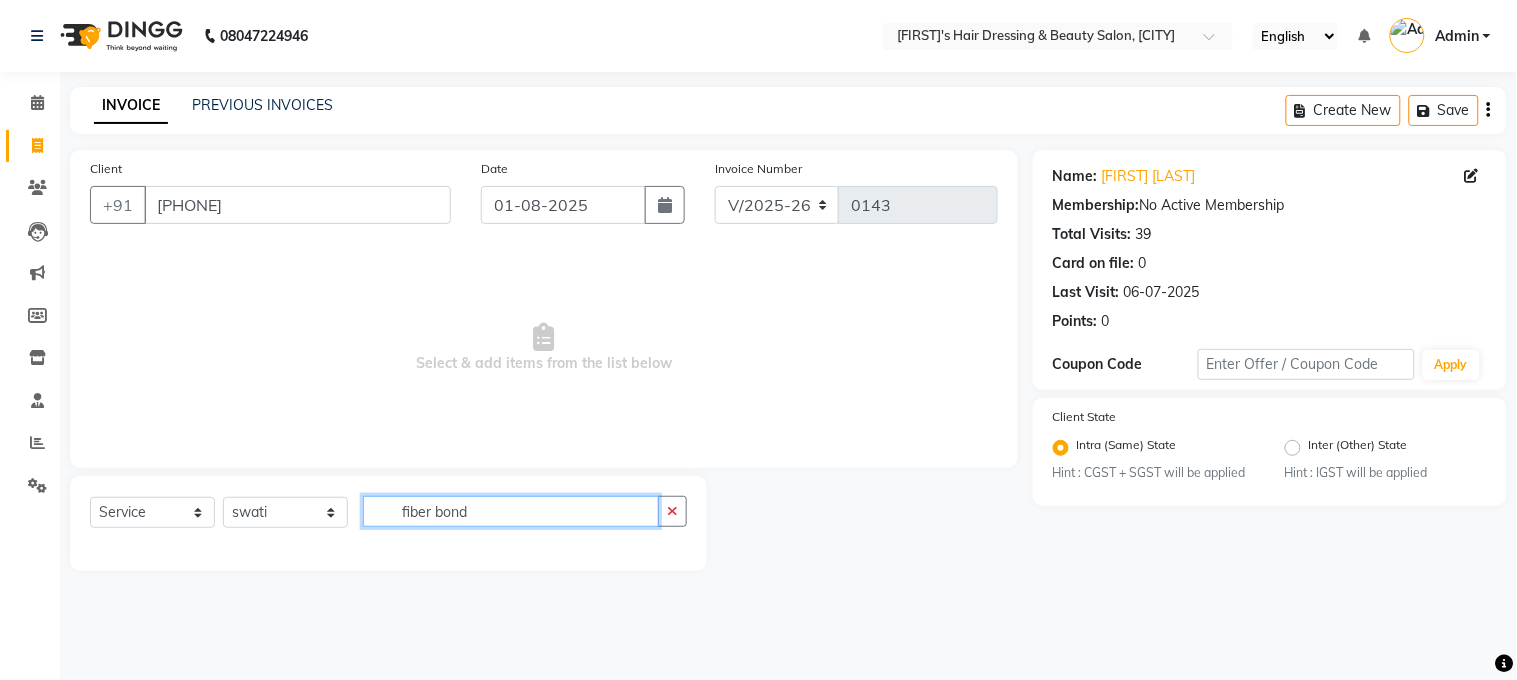 click on "fiber bond" 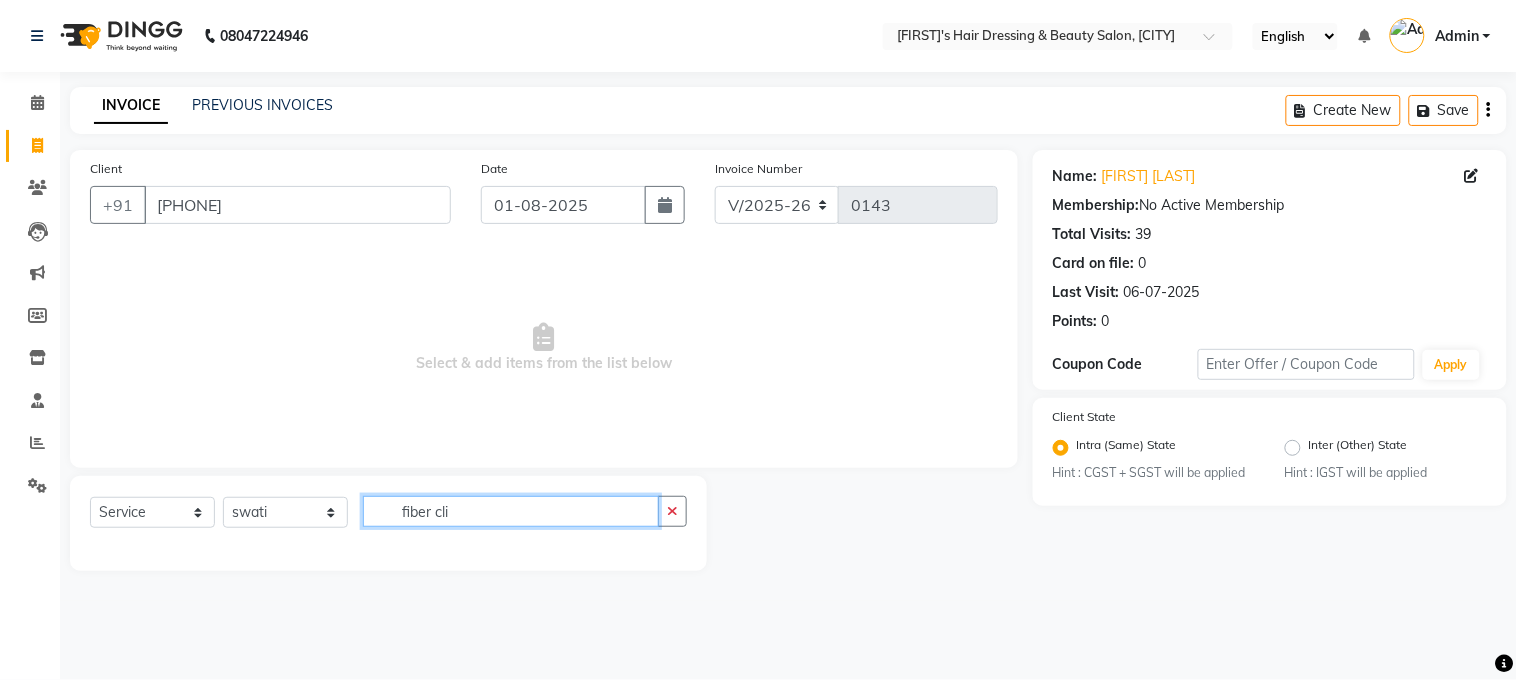 click on "fiber cli" 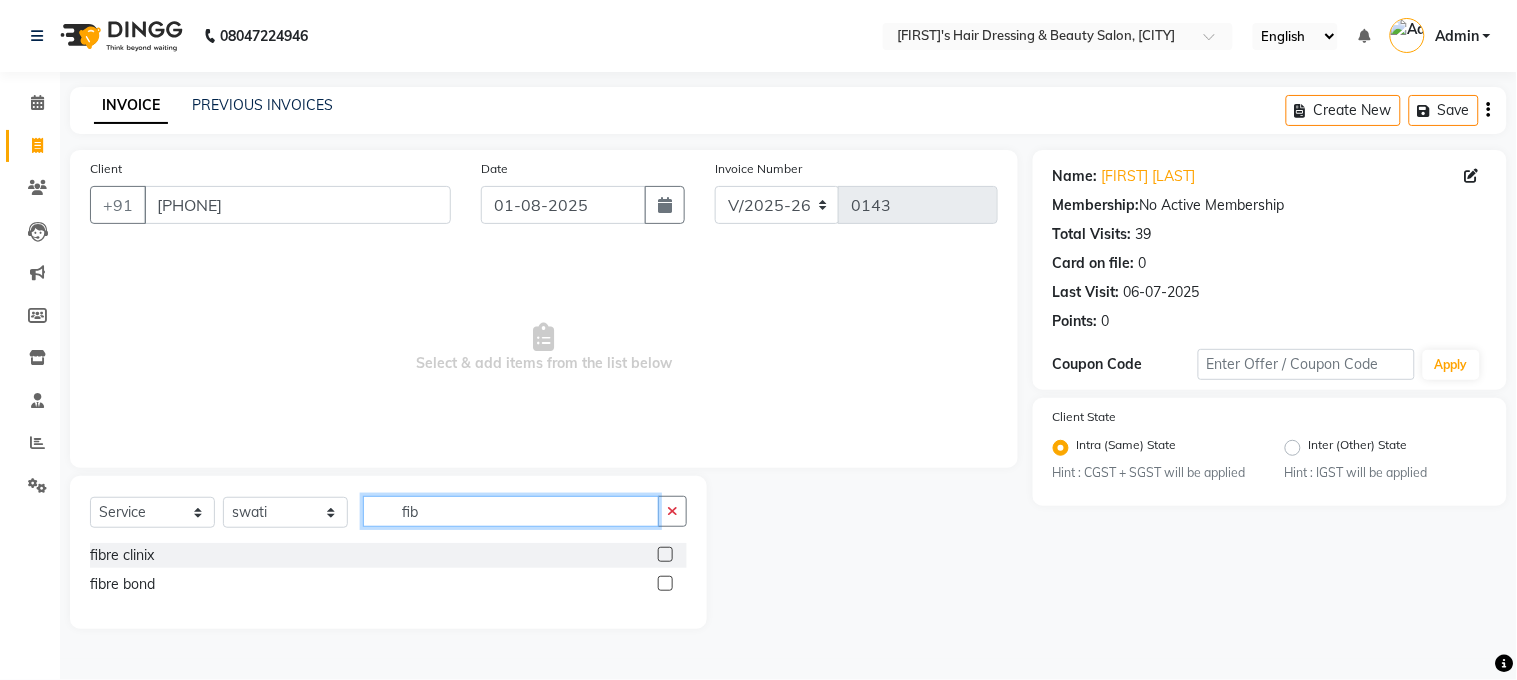 type on "fib" 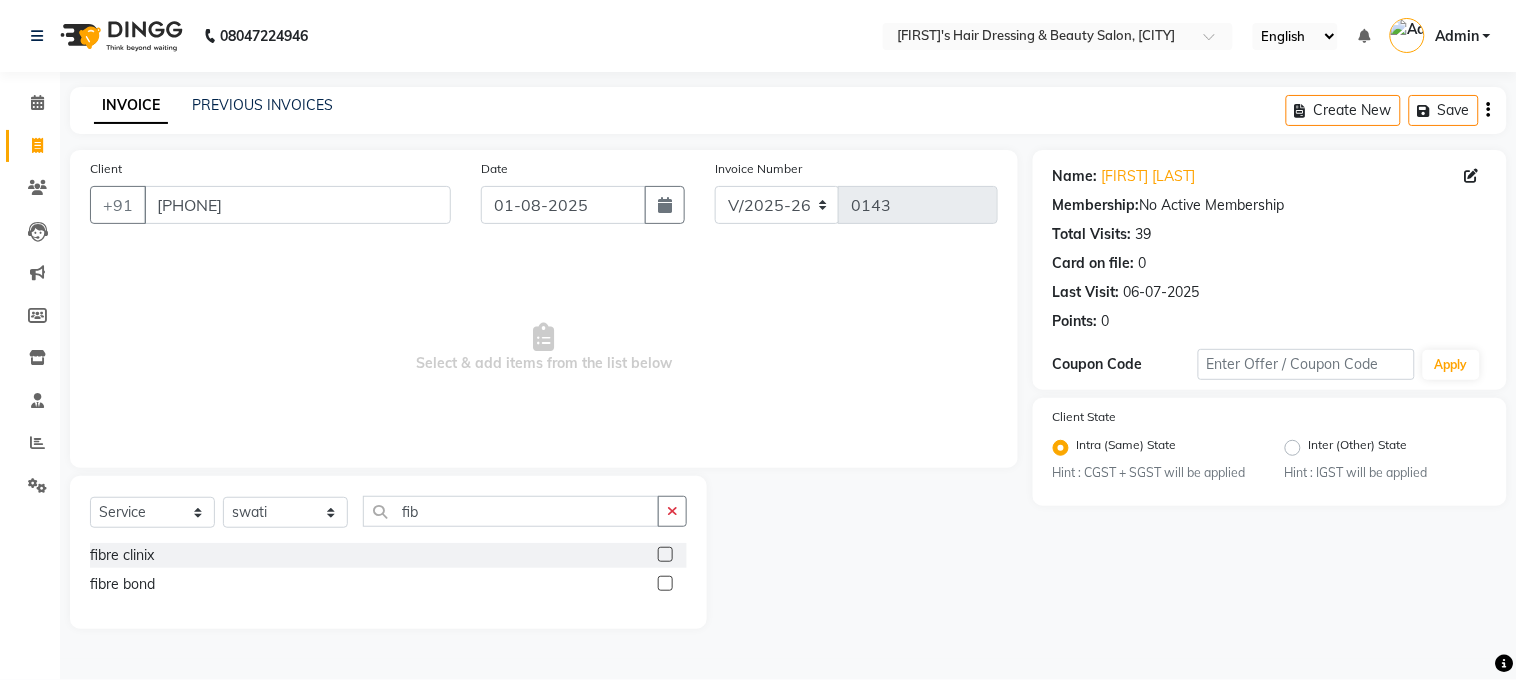 click 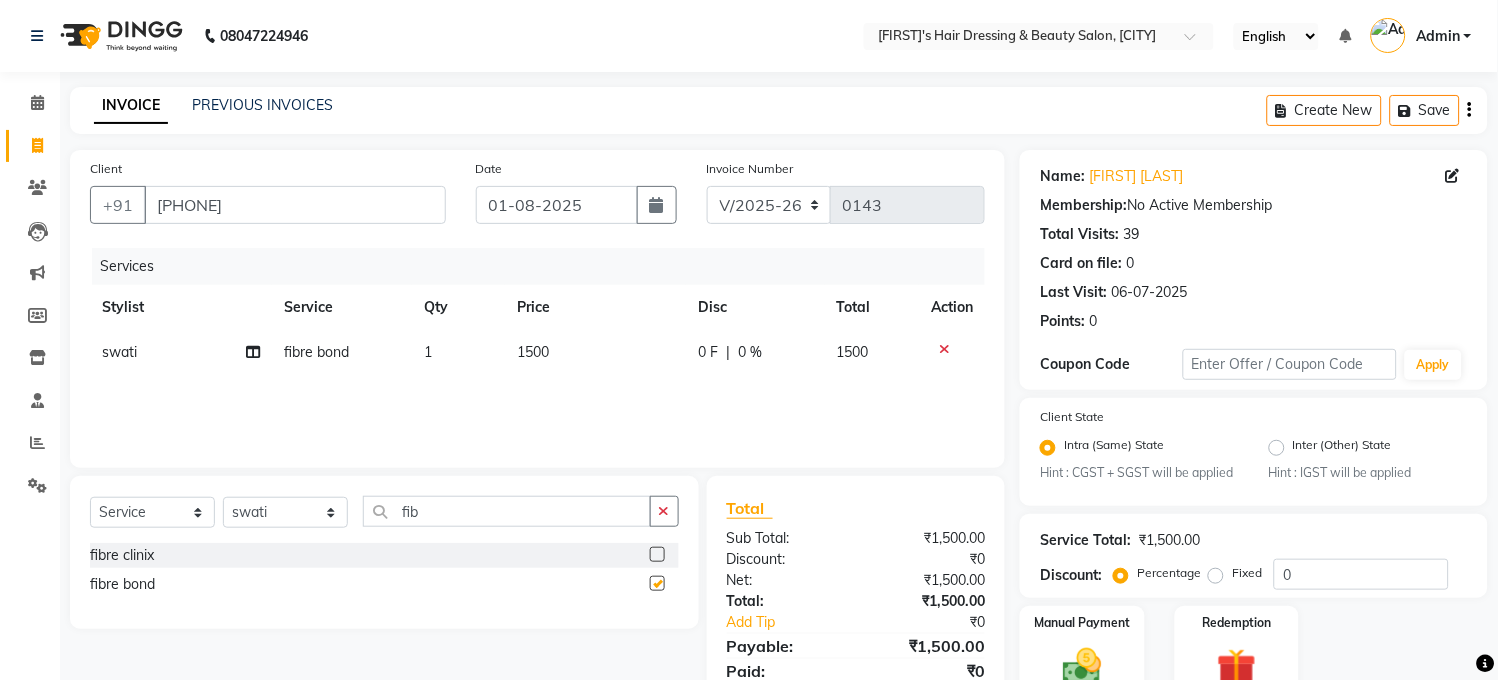 checkbox on "false" 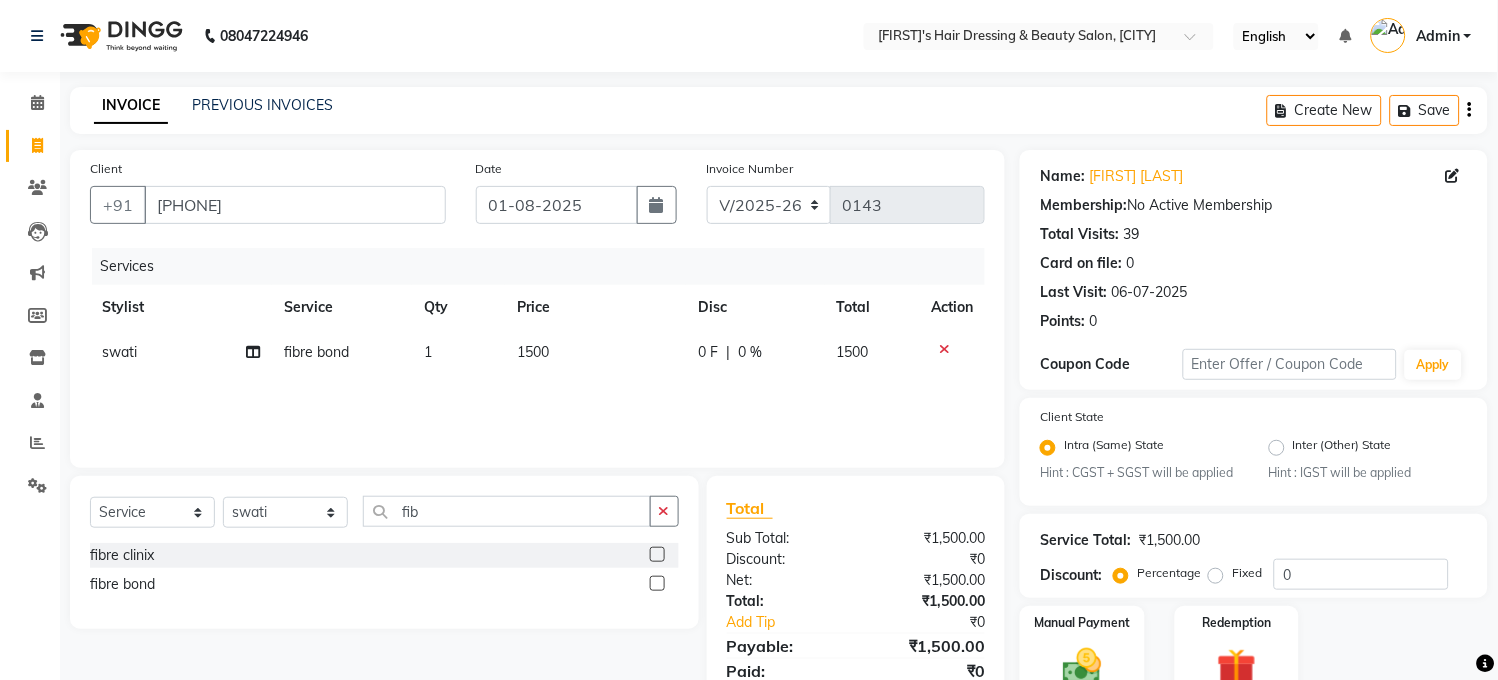 click on "1500" 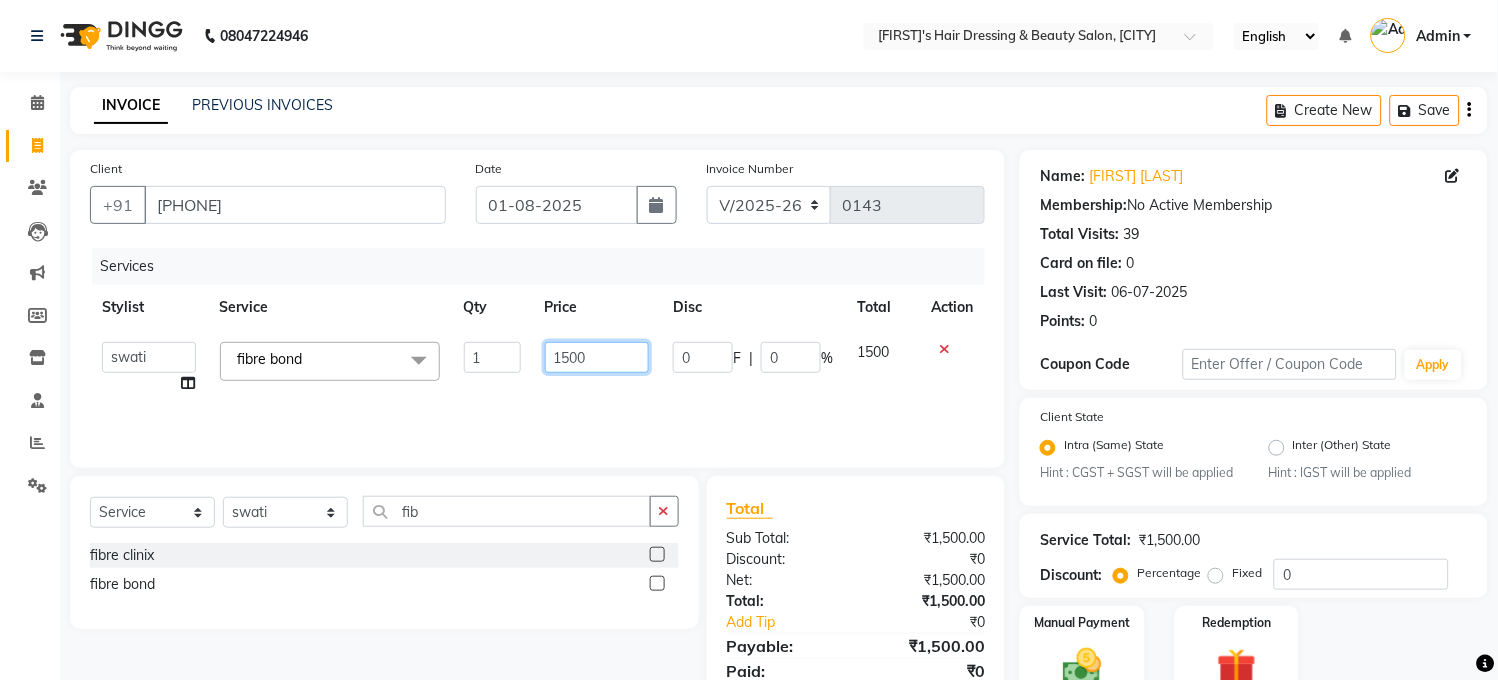 click on "1500" 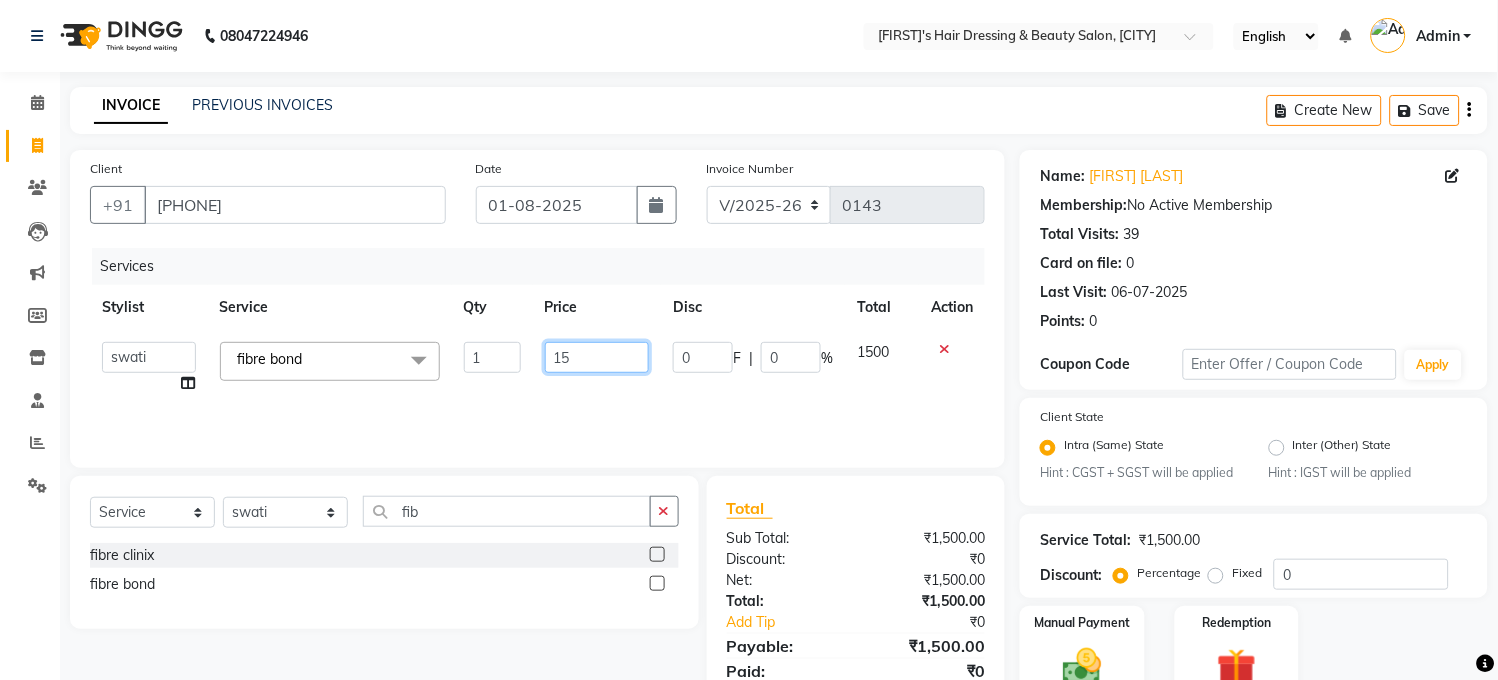 type on "1" 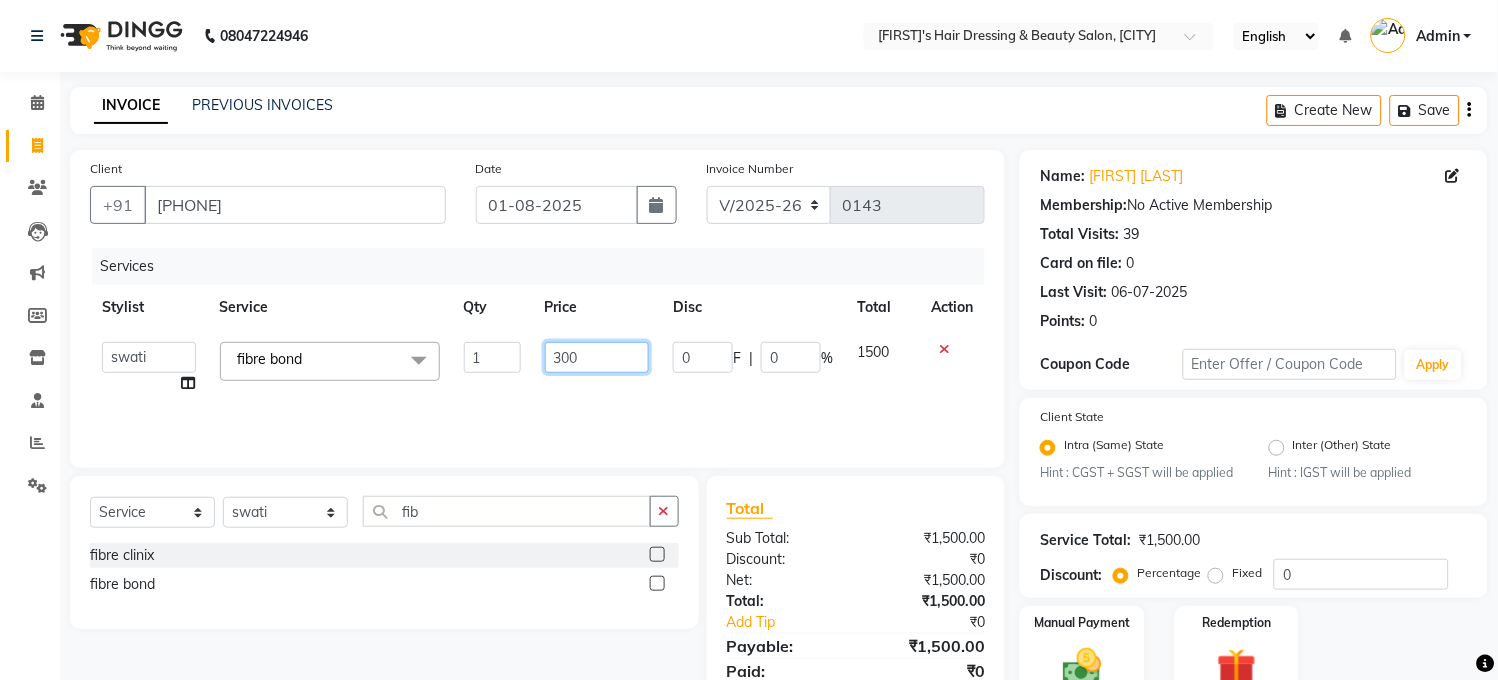 type on "3000" 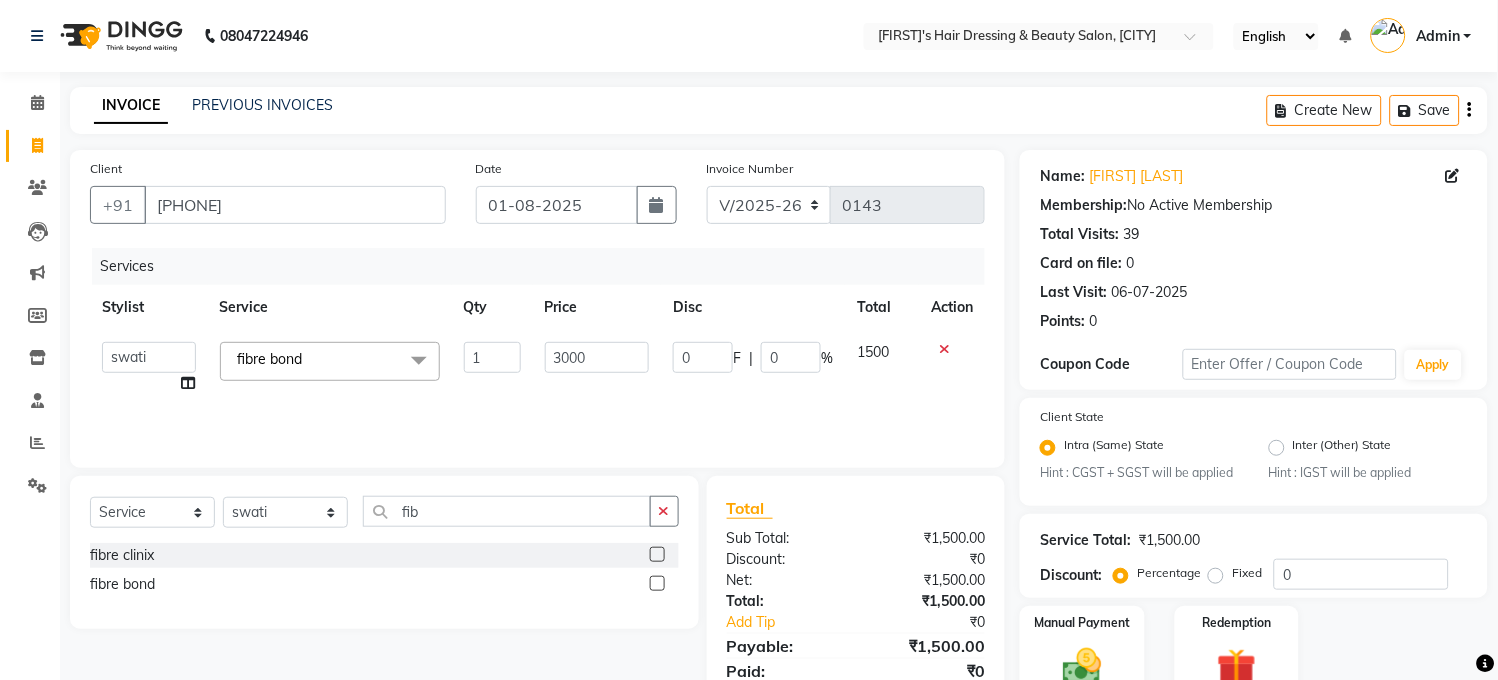 click on "Services Stylist Service Qty Price Disc Total Action [FIRST] [FIRST] [FIRST] [FIRST] [FIRST] fibre bond x Blow Dry Regular Sr Blowdry With Ironing Sr Tong Jr Blowdry With Ironing Jr Blow Dry Outcurls Sr Blow Dry Regular Jr Tong Sr Outcurls Jr crown highligts highlights full colour botox treatment blow dry d tan faciak foot bleach eyebrow tint low lights shine treatment perm gel removal gel polish O Face Clean Fn Face Clean Natural Oil Face Clean Jn Face Clean Normal Face Clean Expresso Face Clean Face Clean Fusion Face Clean Arms D-Tan Organix Natural Spa Back Exfoliating Back D-Tan Body Exfoliating With Pack Body Exfoliating Renewc X-Tenso Davines Rc Chronicle Dandruff Treatment Nashi Filler Treatment Smart Bond Repair Treatment Power Mix* 1 Davines Hair Treatment Power Dose Pro Longer Keretin Straightening crown roots loreal spa fibre clinix fibre bond nashi treatment moroccon treatment FRONT KERATIN Bk Line B Peel Bum Wax Full Legs (Rica) Arms & Underarms (Rica) Underarms (Rica) Half Legs (Rica) Nashi" 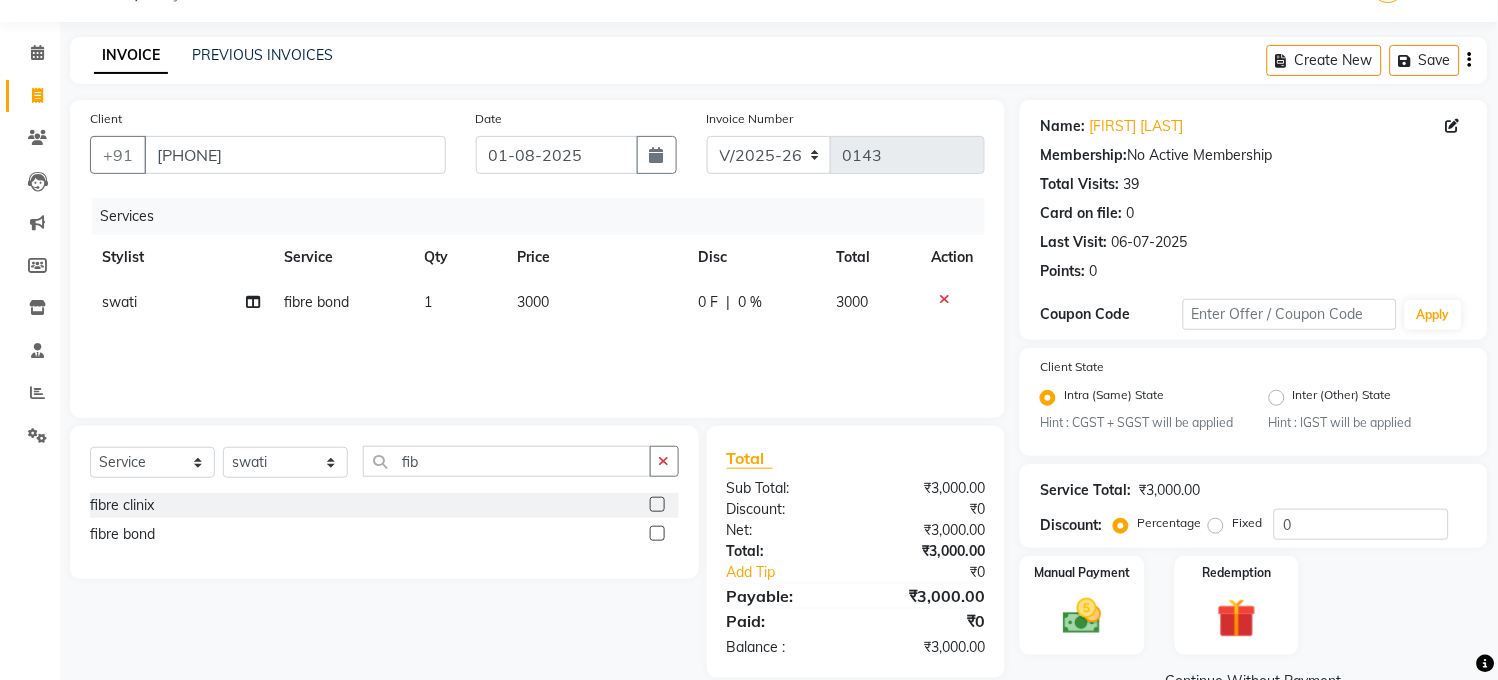 scroll, scrollTop: 114, scrollLeft: 0, axis: vertical 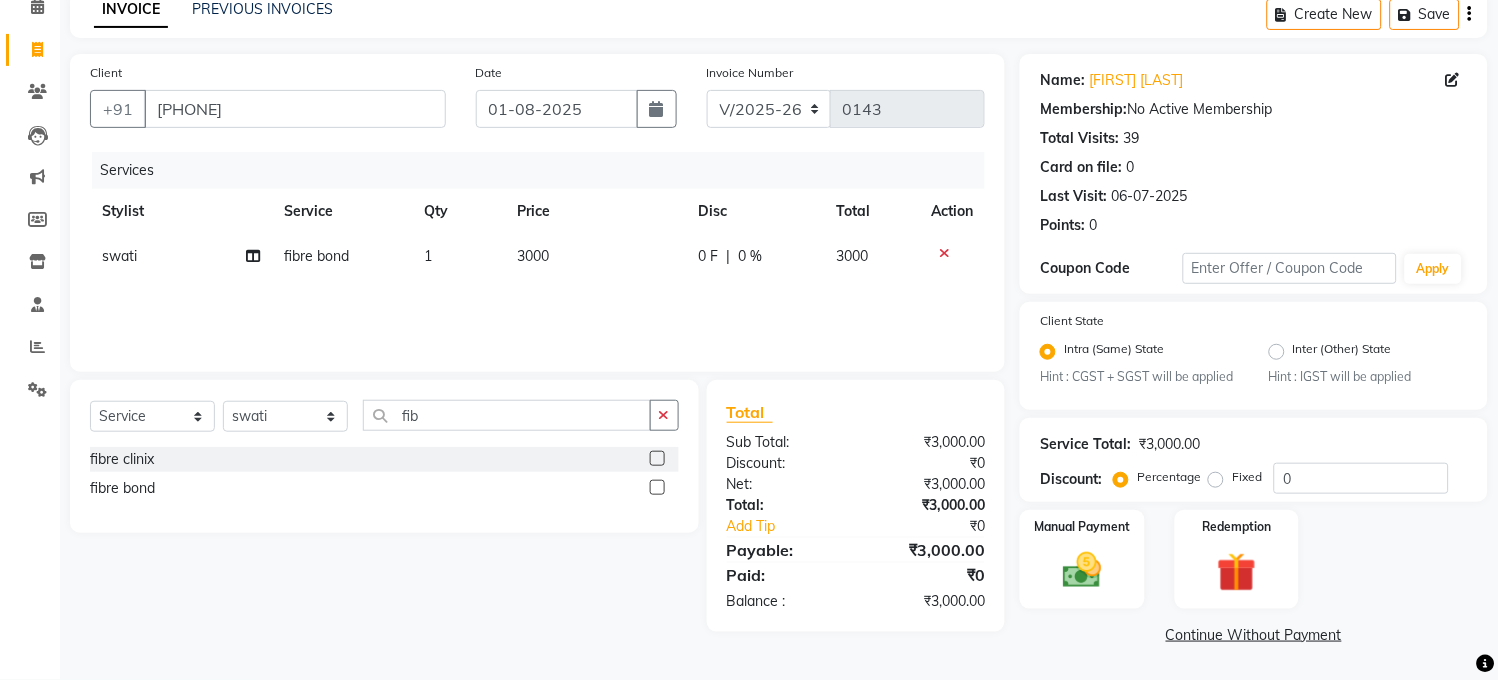 drag, startPoint x: 1070, startPoint y: 583, endPoint x: 1323, endPoint y: 443, distance: 289.15222 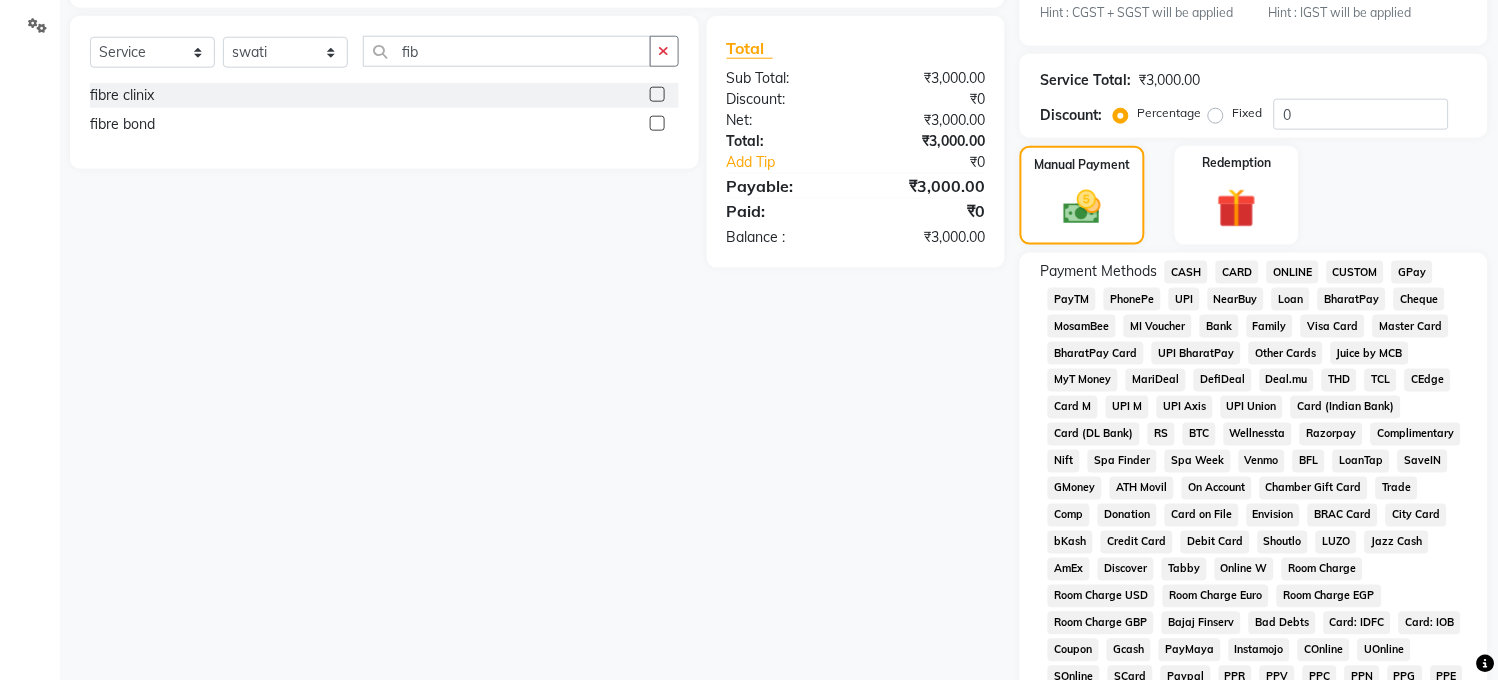 scroll, scrollTop: 466, scrollLeft: 0, axis: vertical 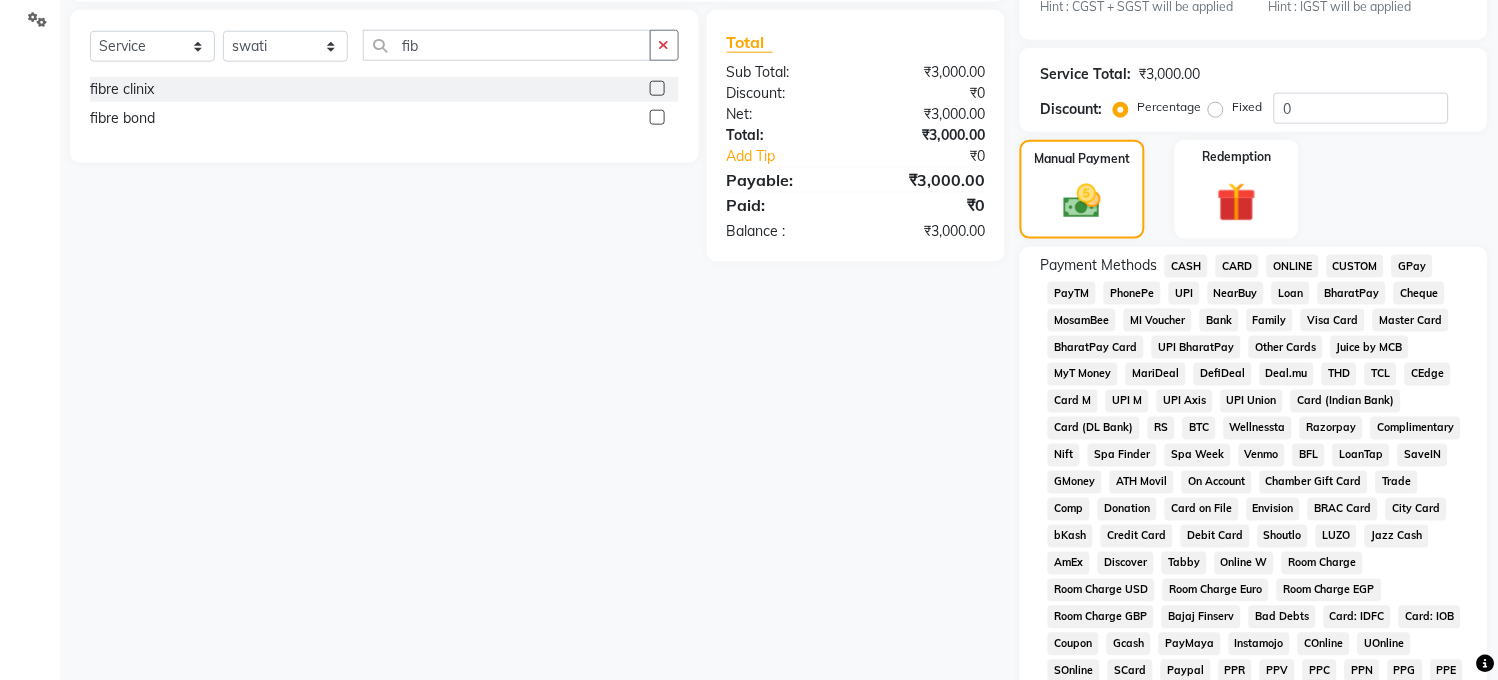 click on "PayTM" 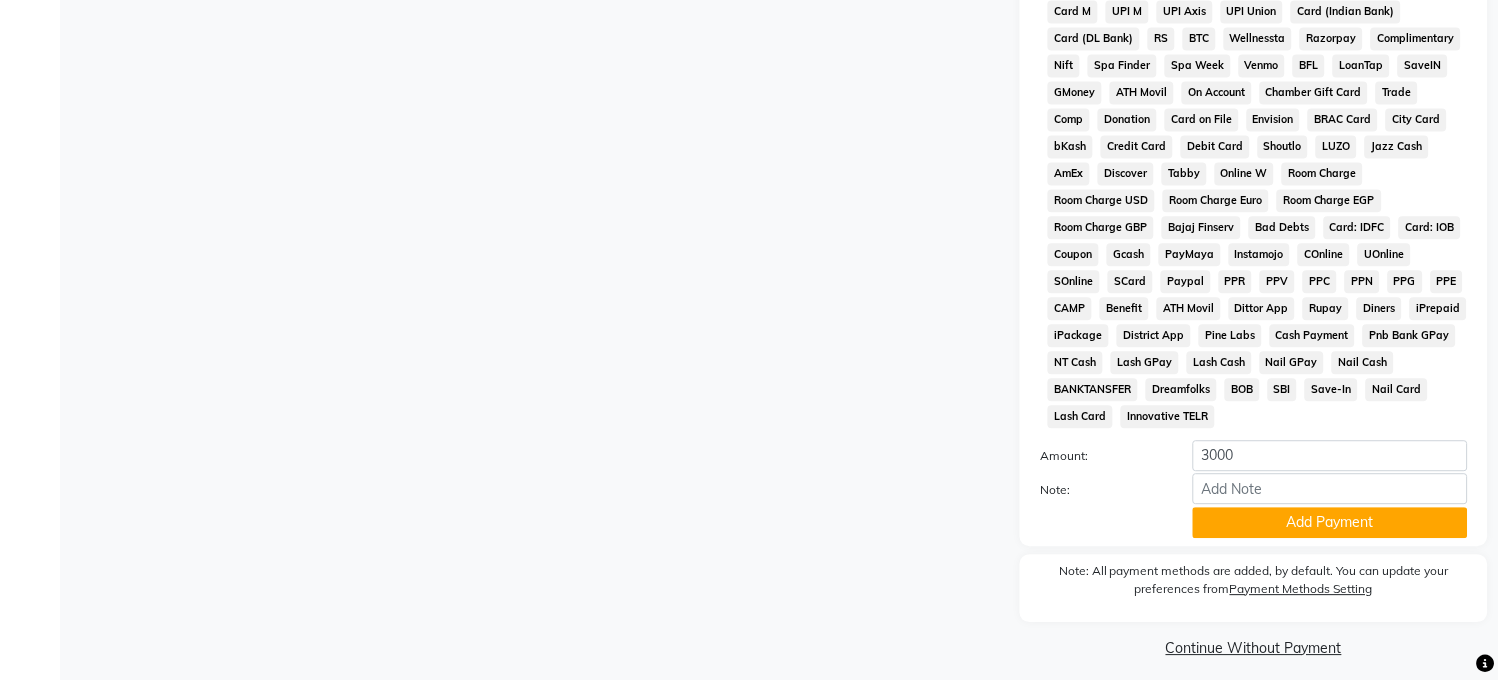 scroll, scrollTop: 893, scrollLeft: 0, axis: vertical 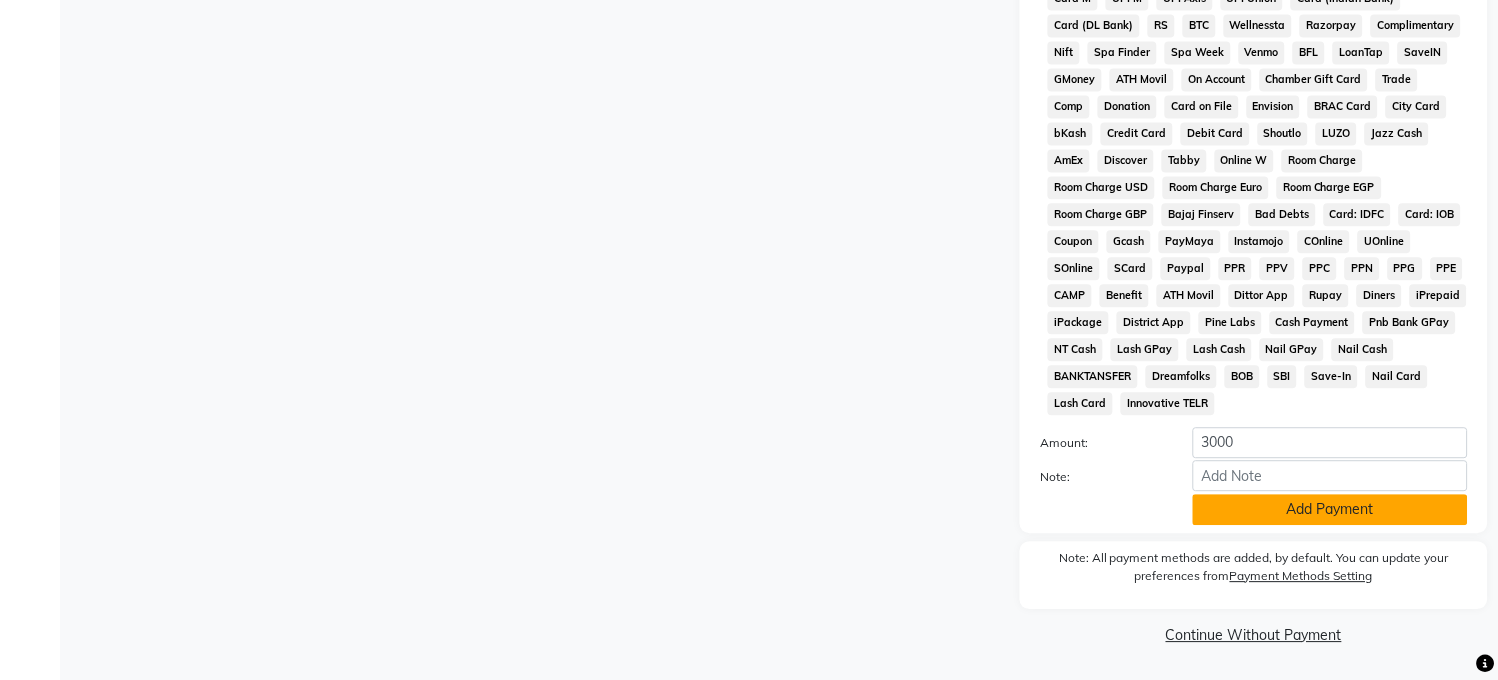 click on "Add Payment" 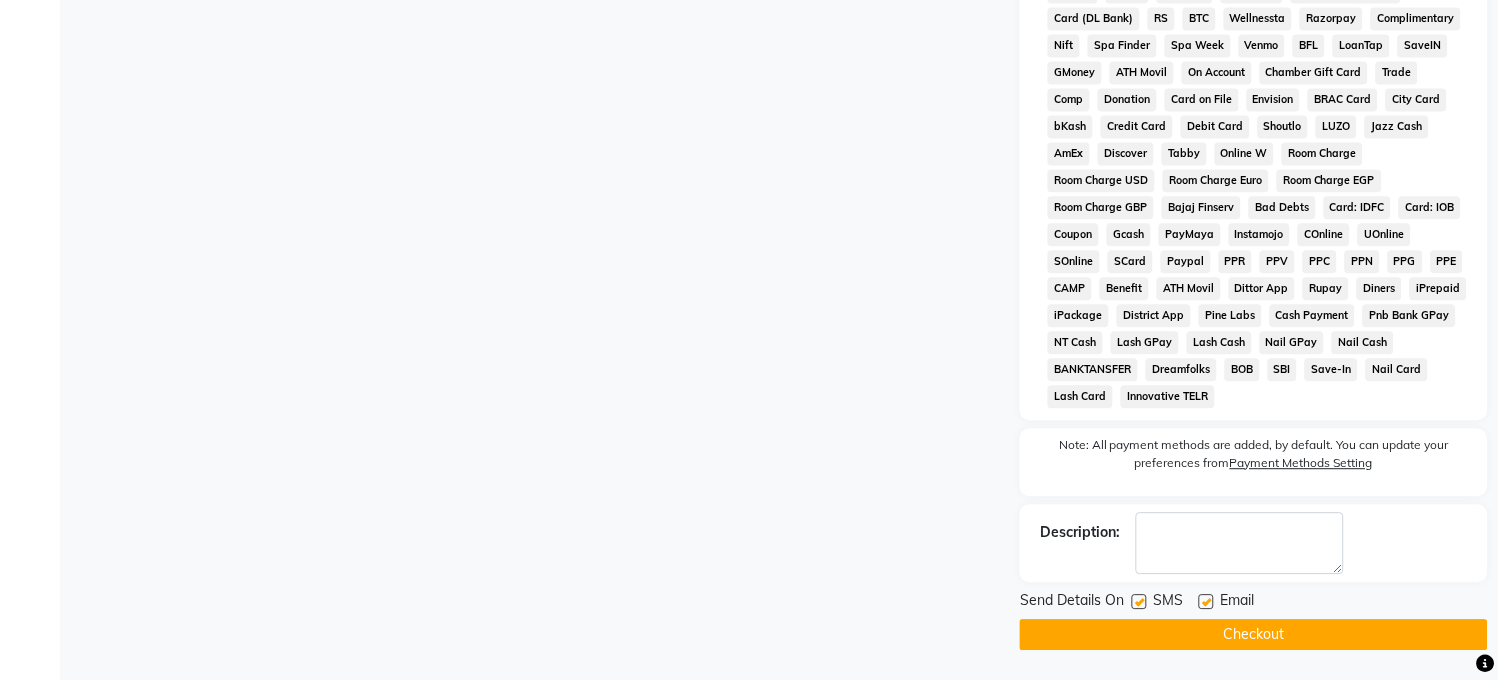 click 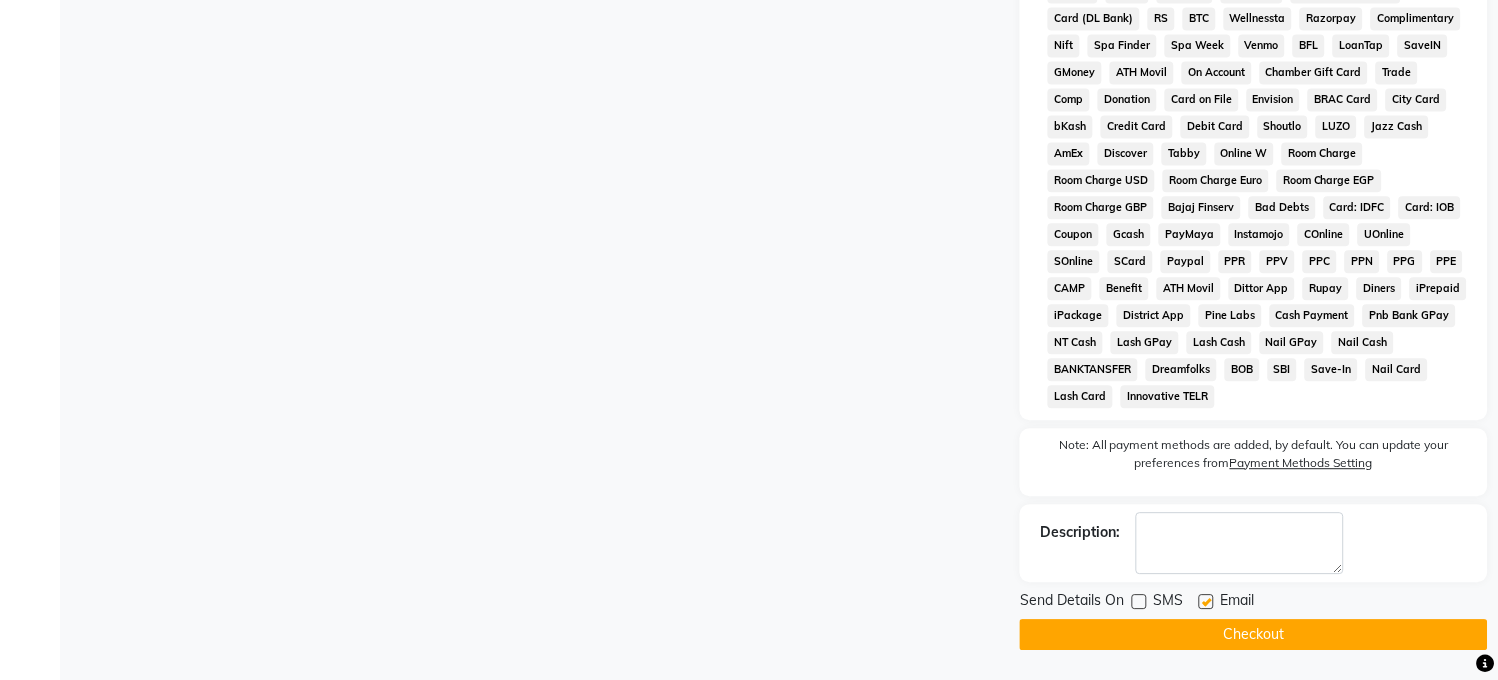 click 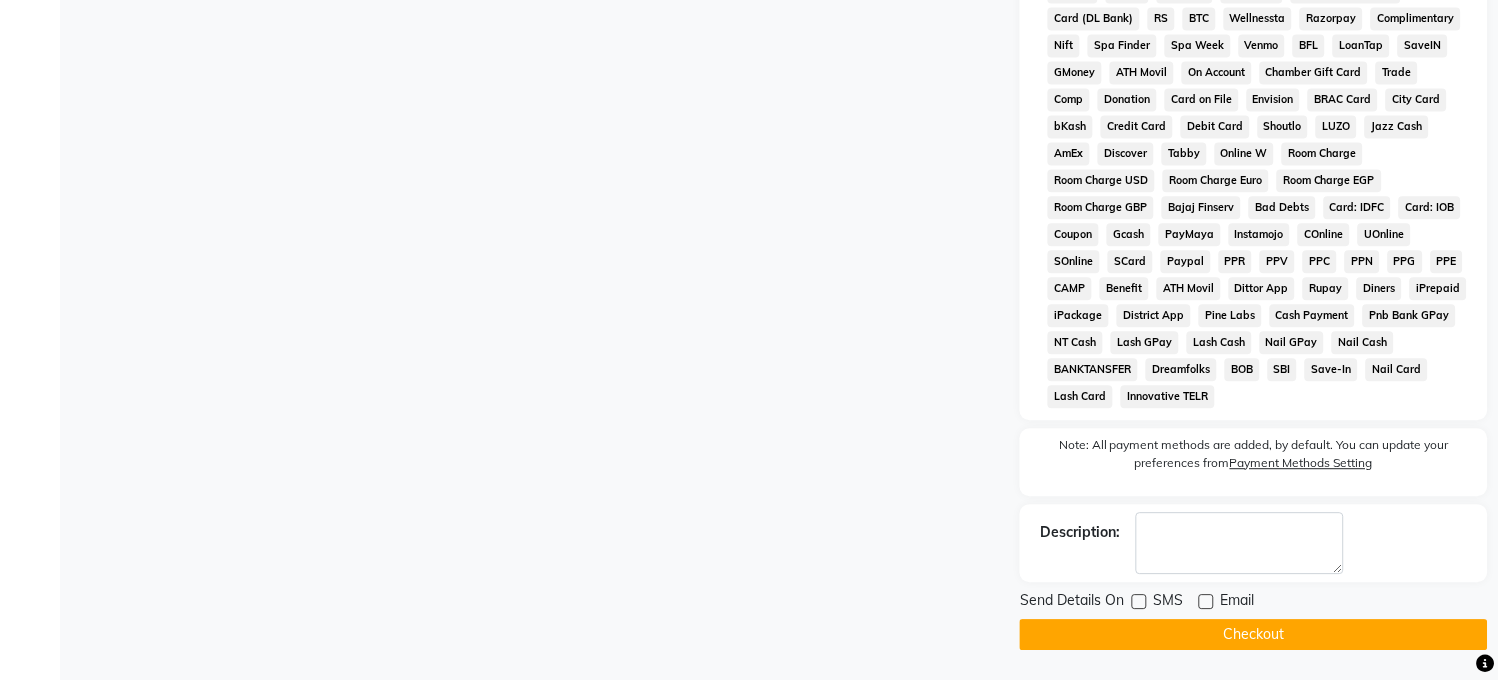 click on "Checkout" 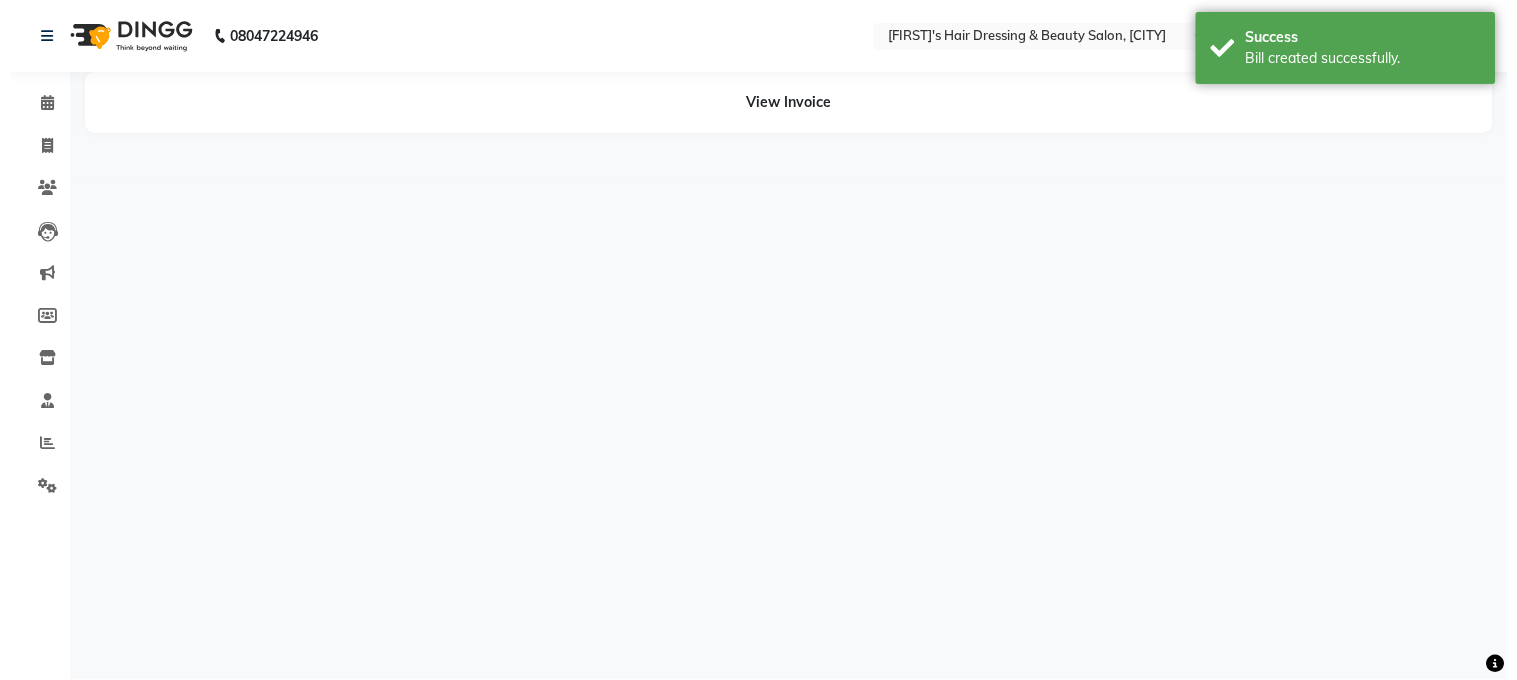 scroll, scrollTop: 0, scrollLeft: 0, axis: both 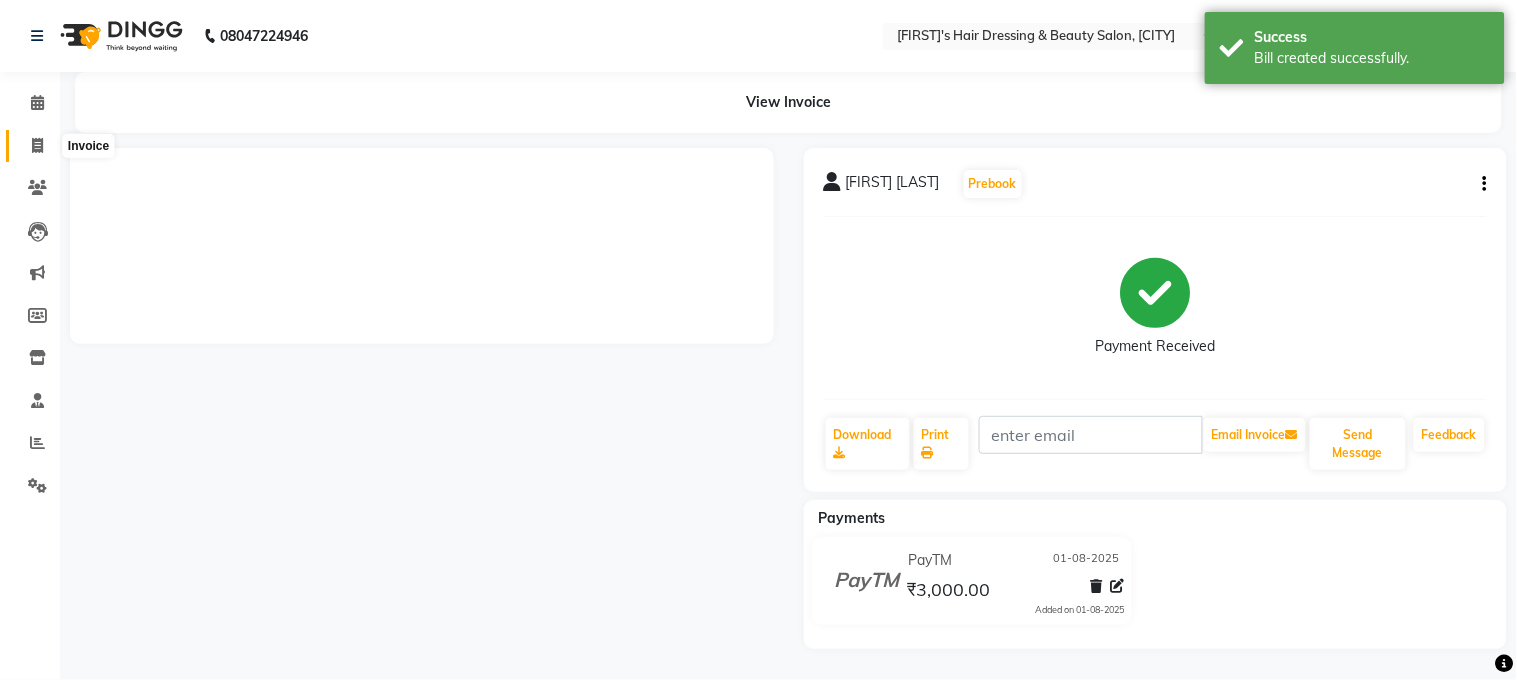 click 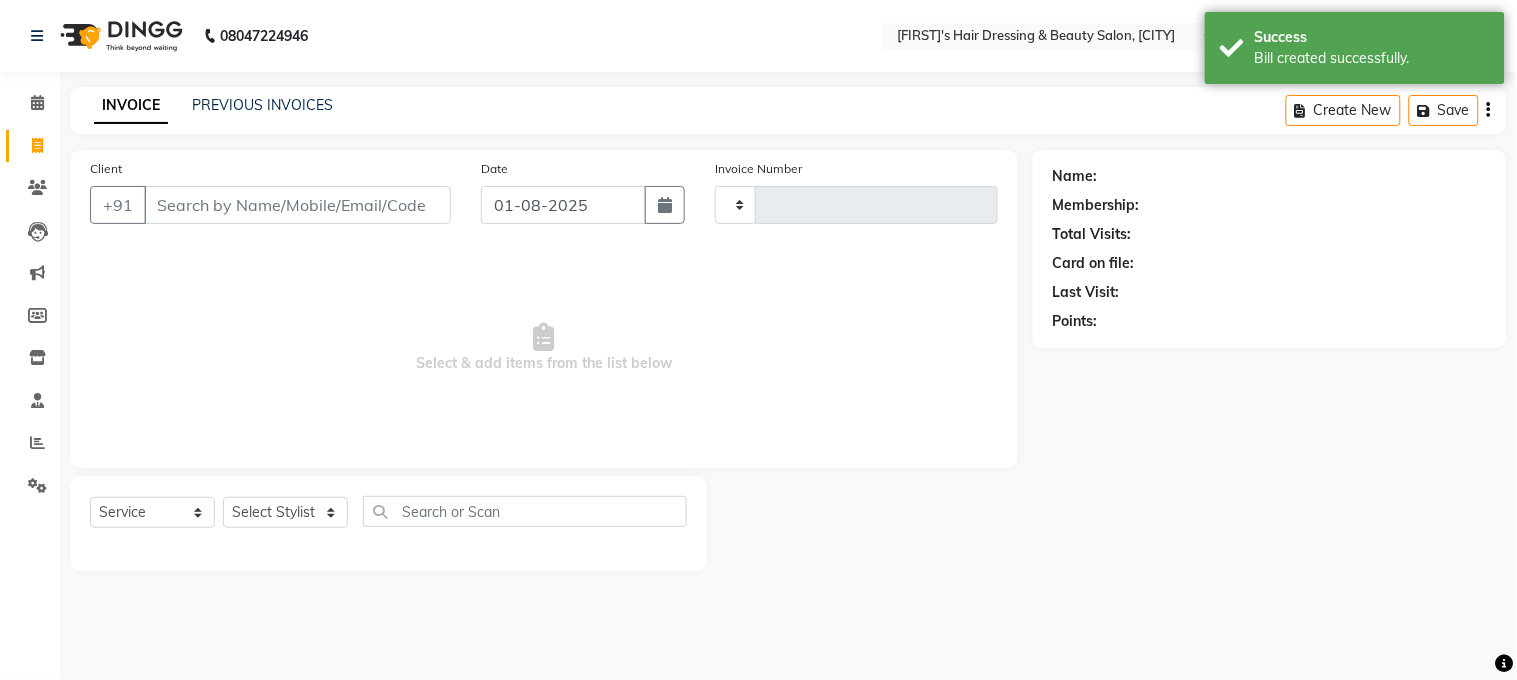 type on "0144" 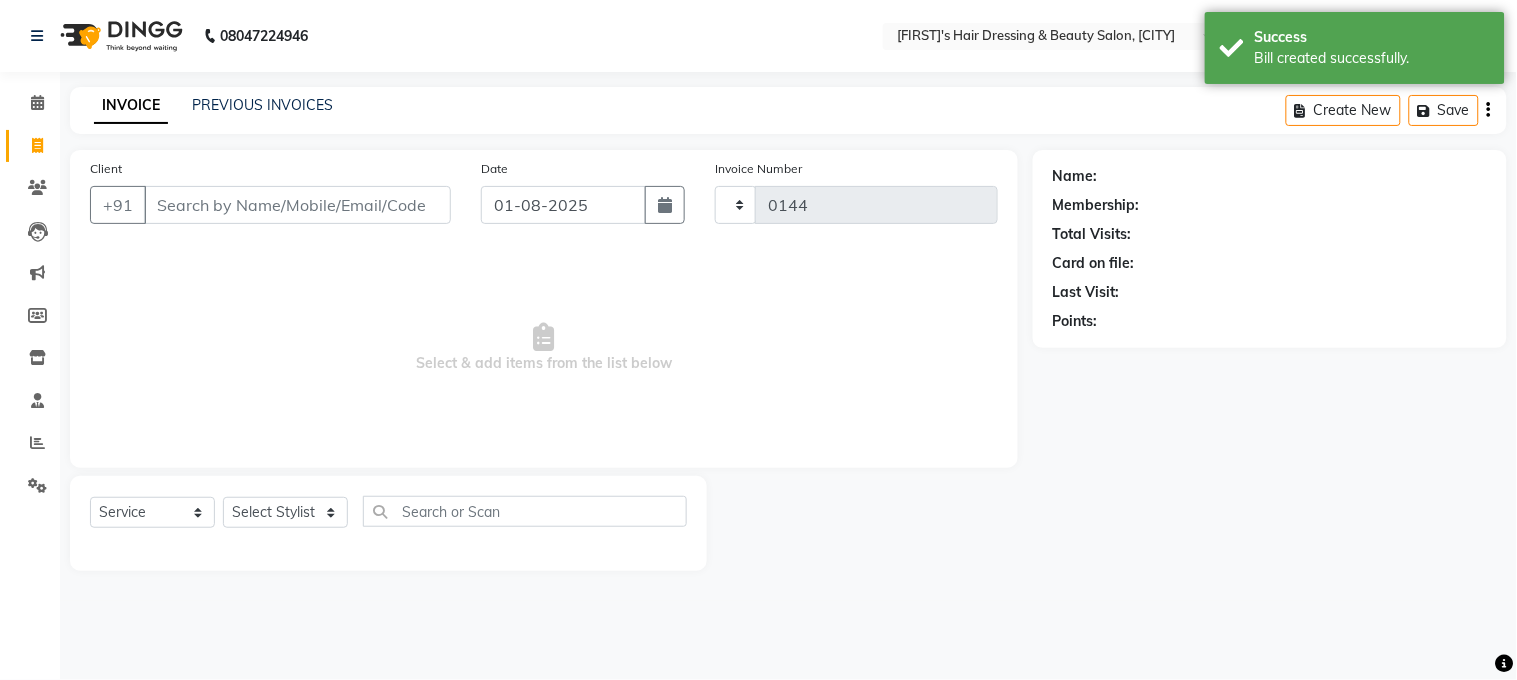 select on "4981" 